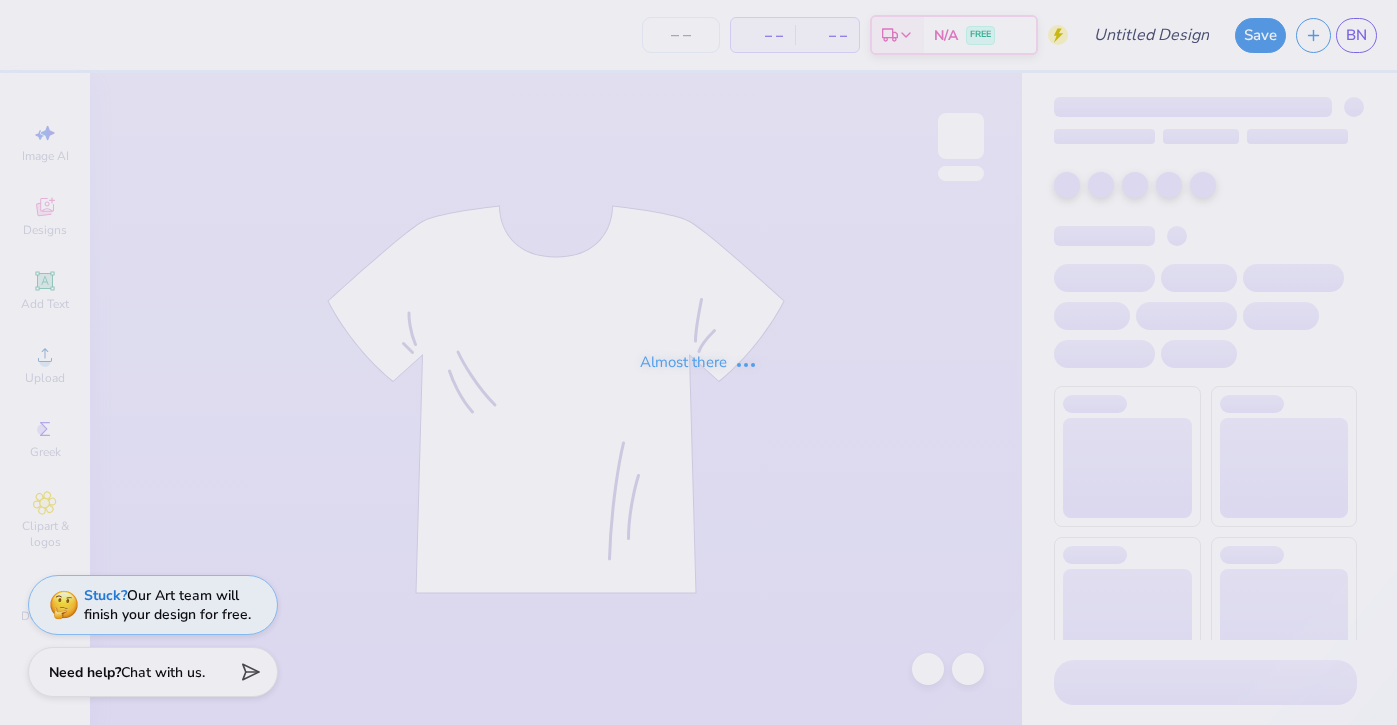scroll, scrollTop: 0, scrollLeft: 0, axis: both 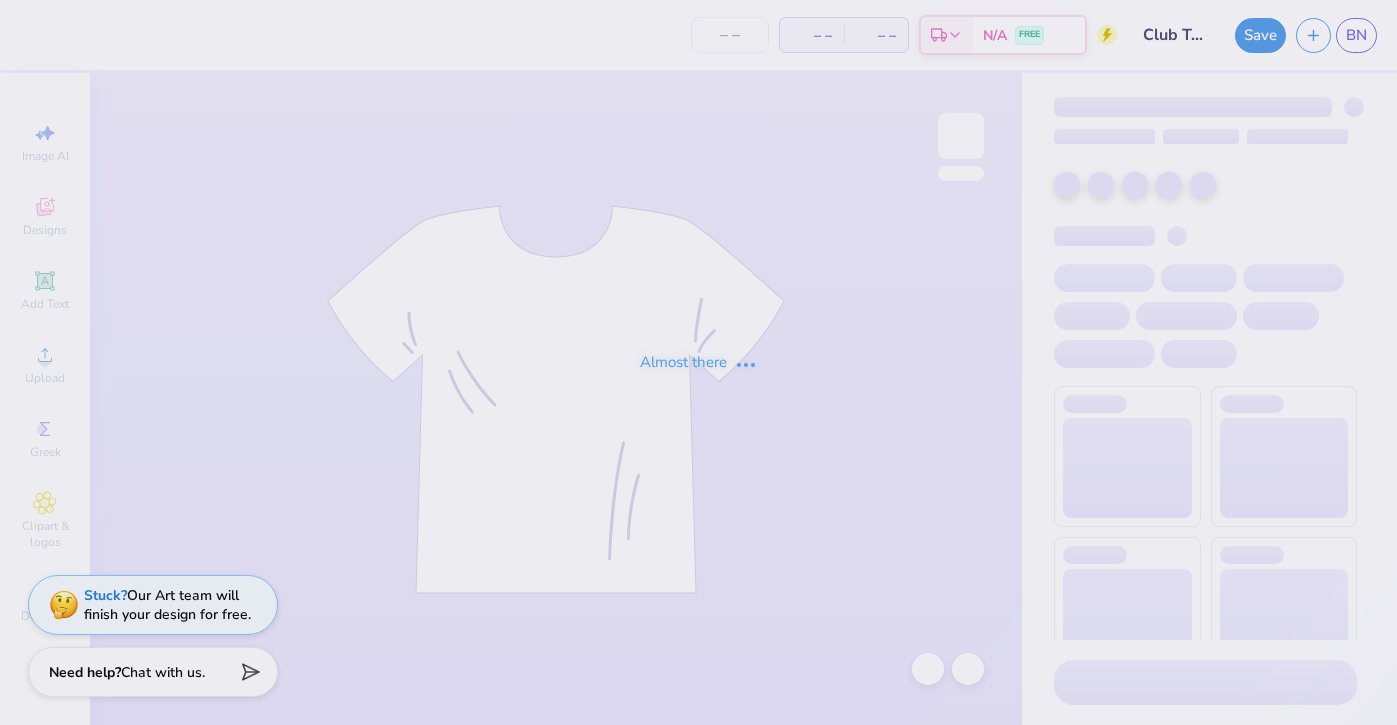 type on "12" 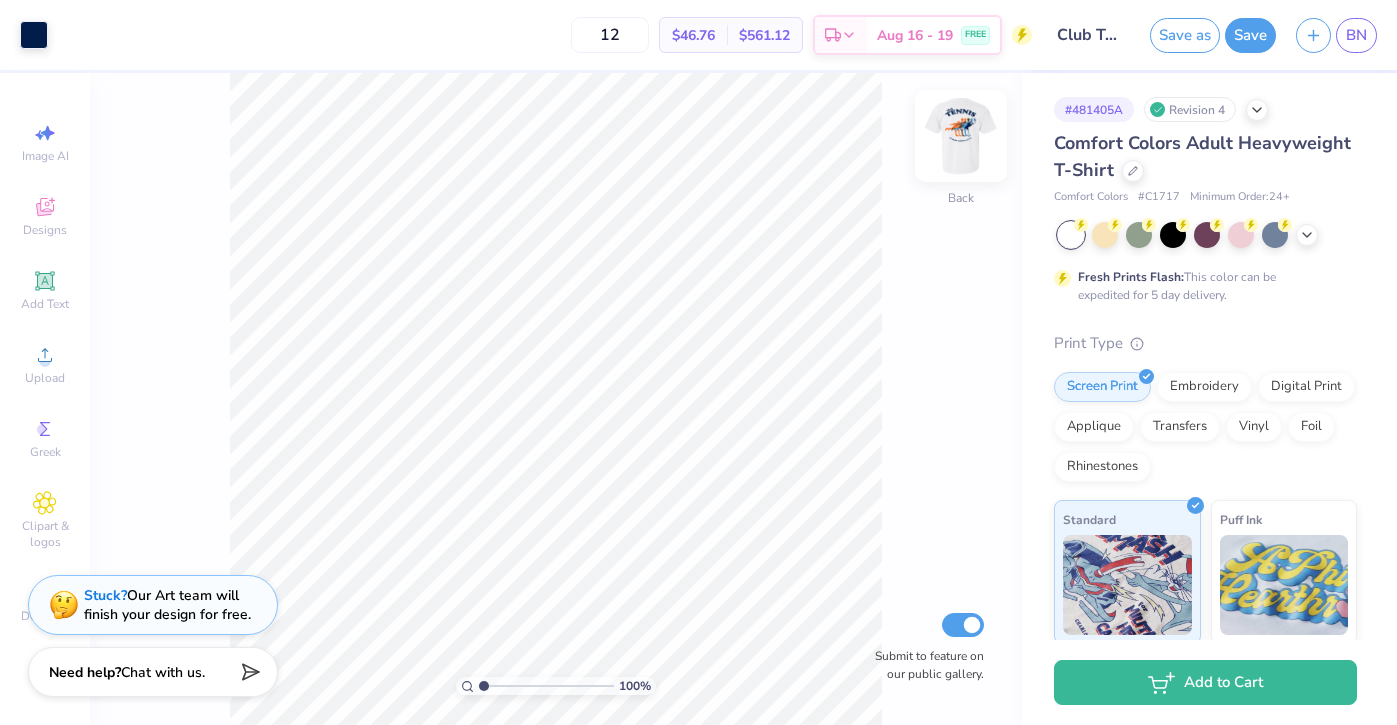 click at bounding box center [961, 136] 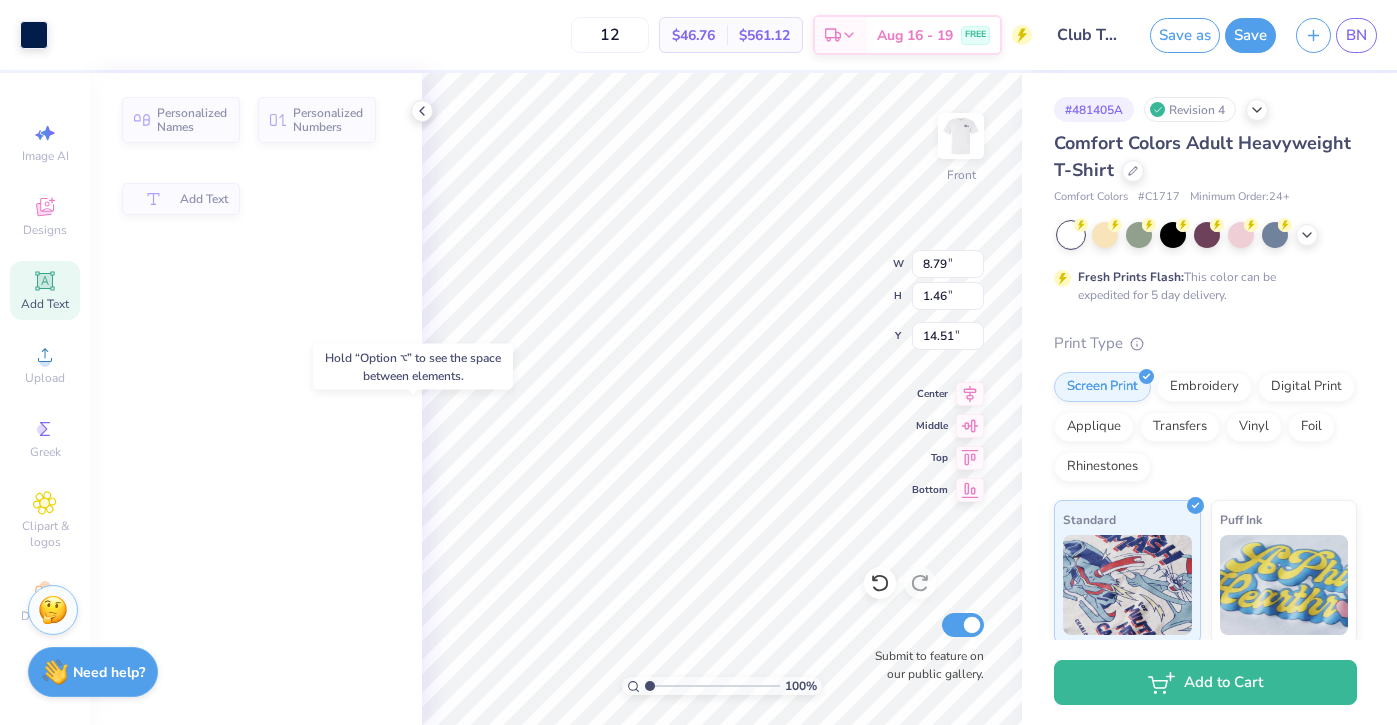 type on "8.79" 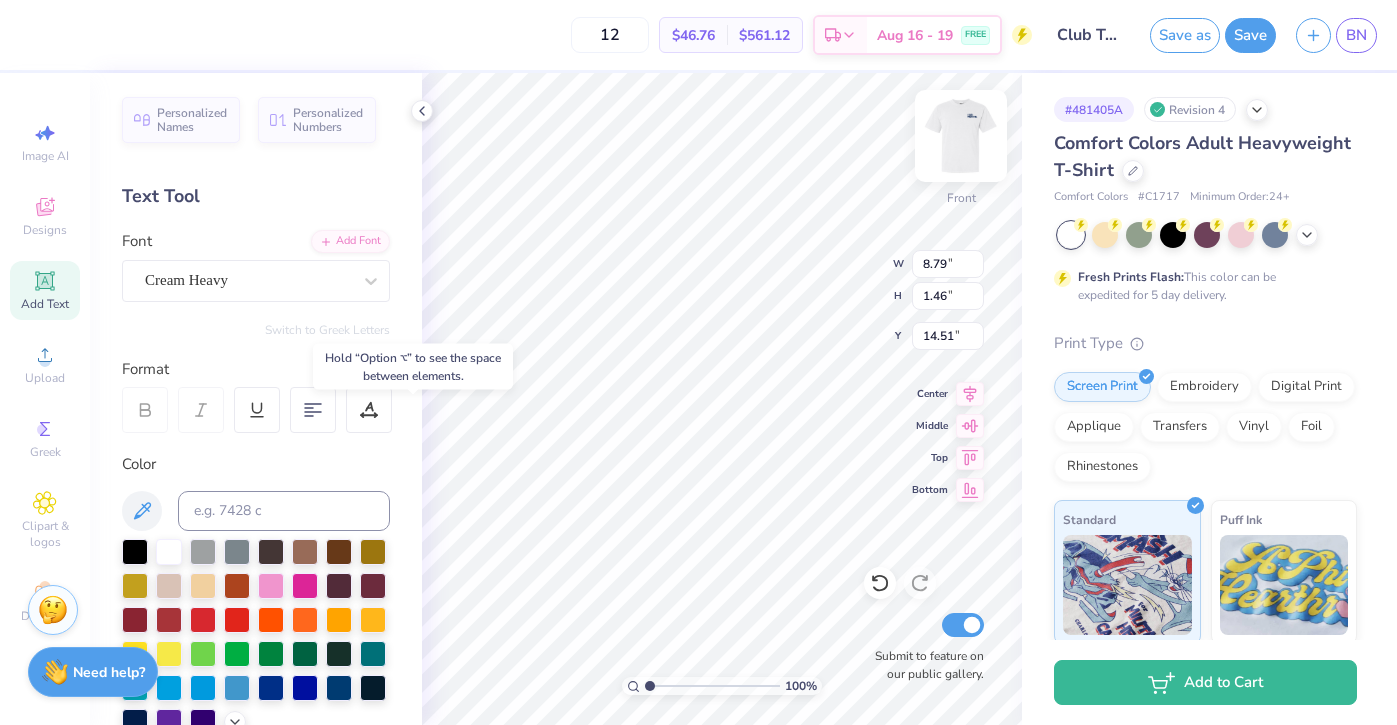 click at bounding box center (961, 136) 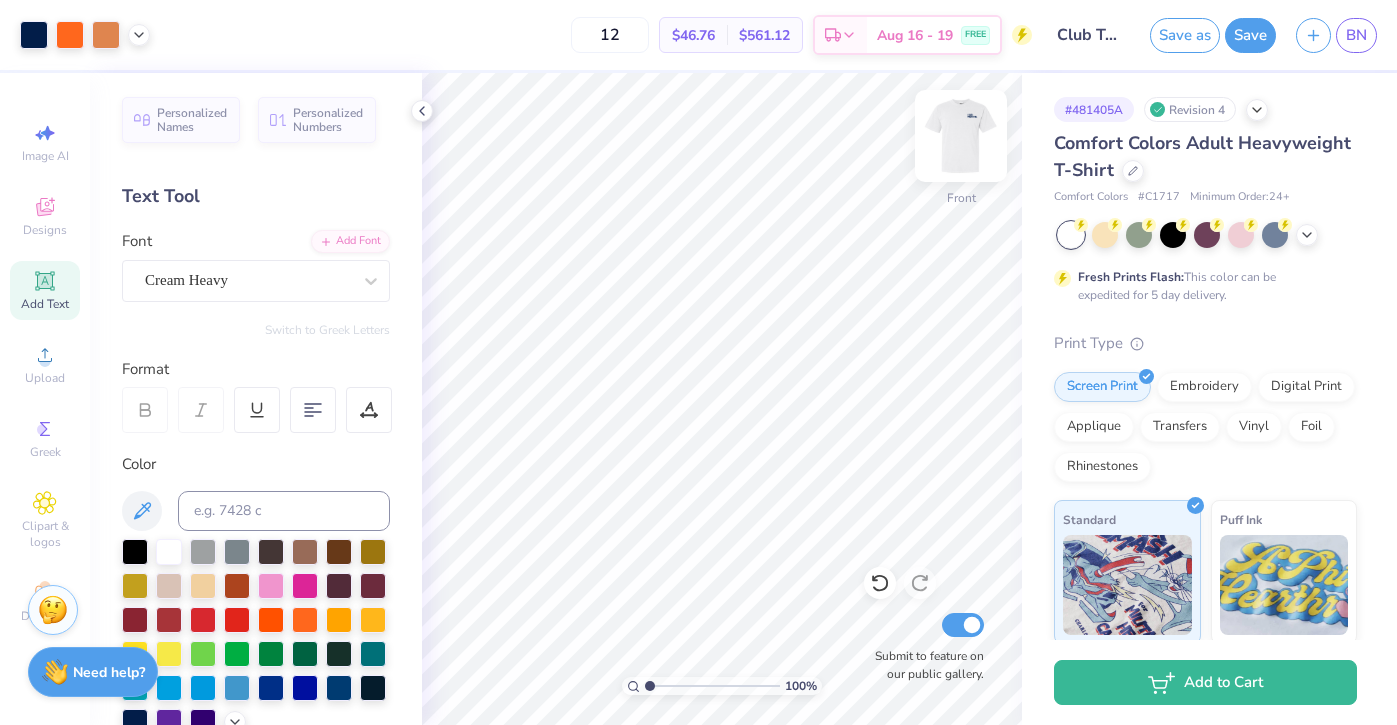 click at bounding box center (961, 136) 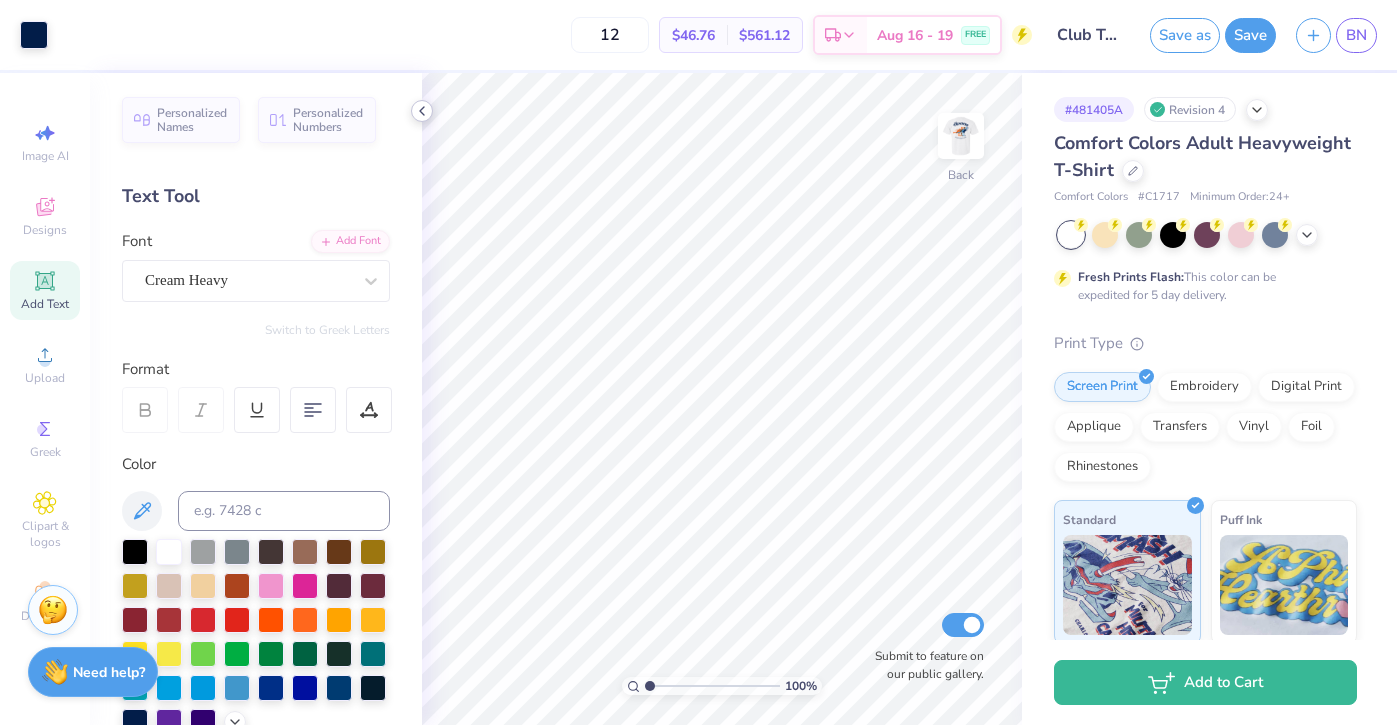 click 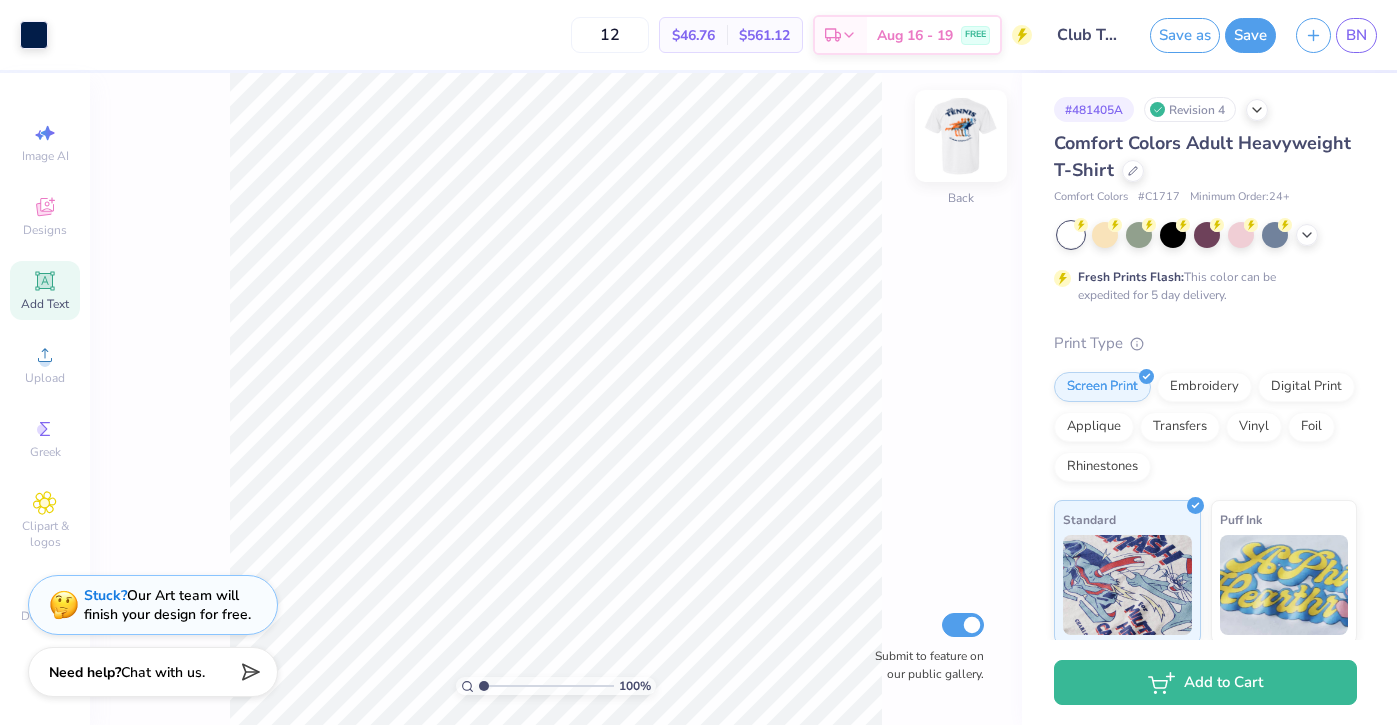 click at bounding box center (961, 136) 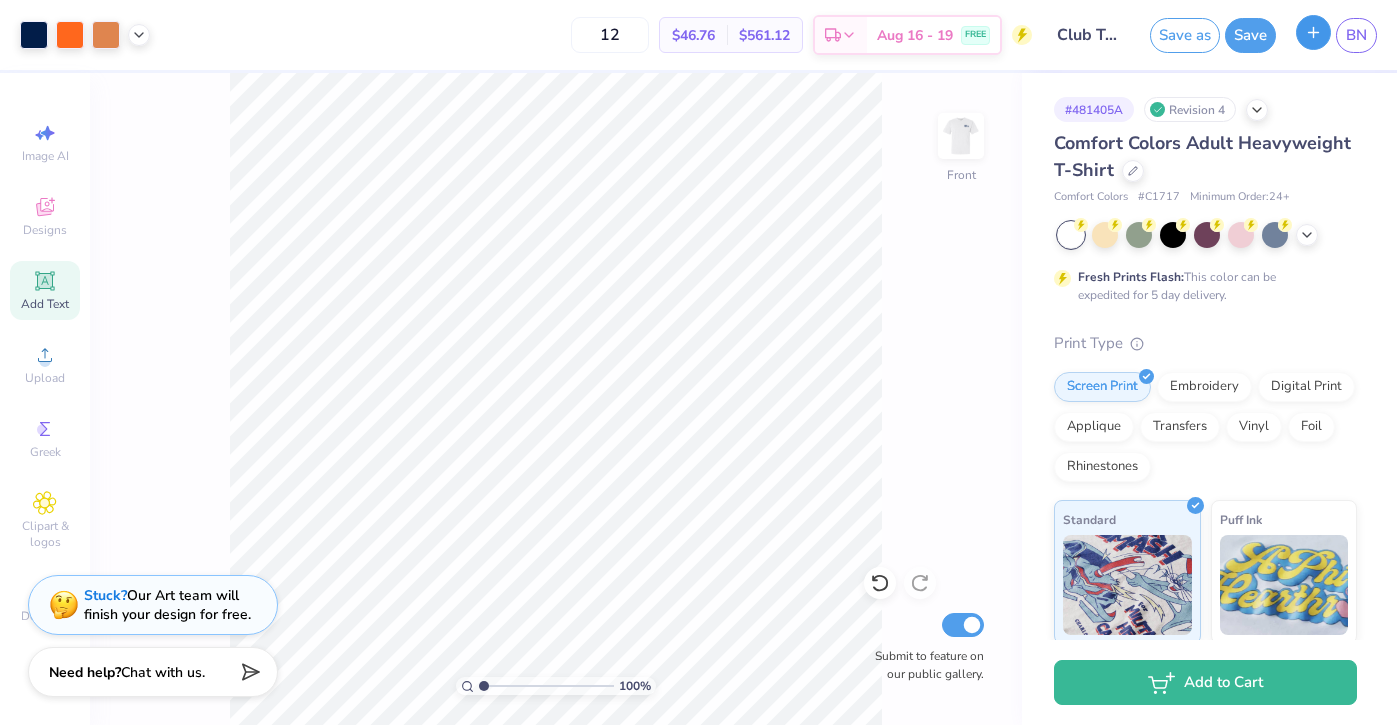 click at bounding box center (1313, 32) 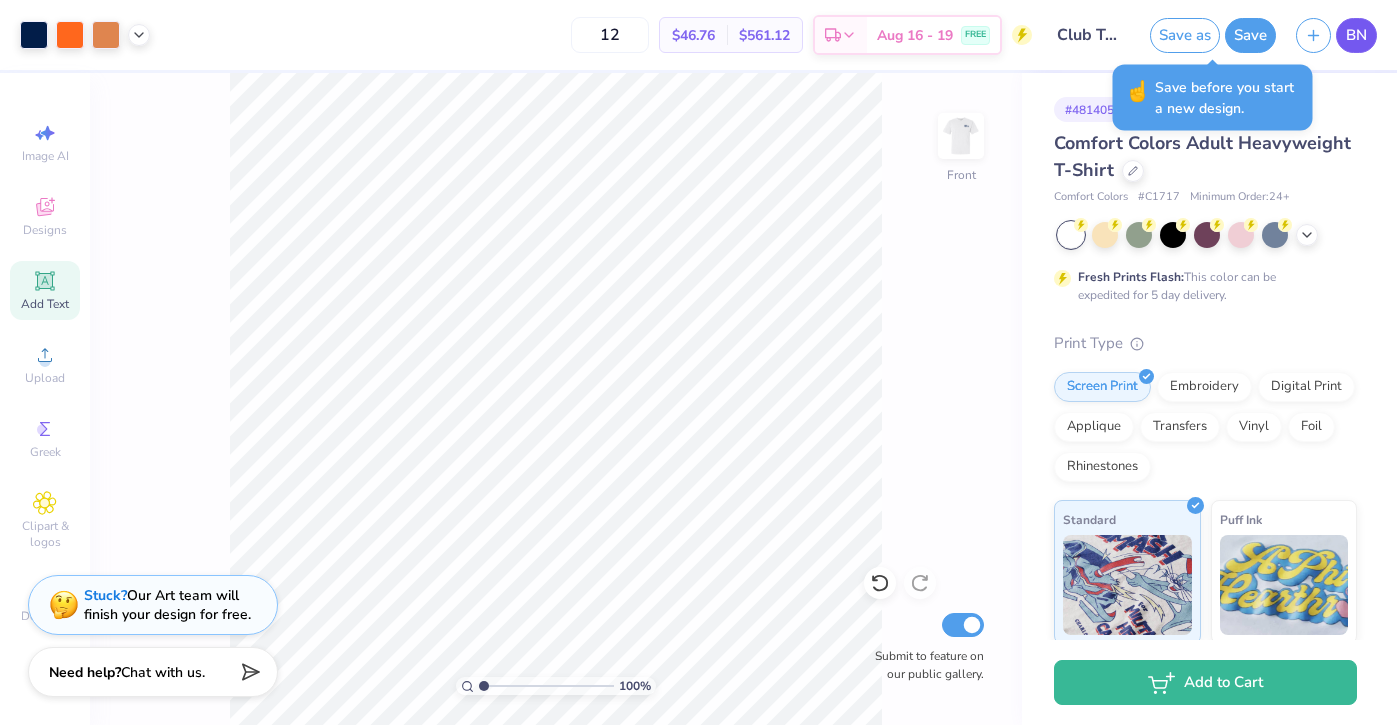 click on "BN" at bounding box center (1356, 35) 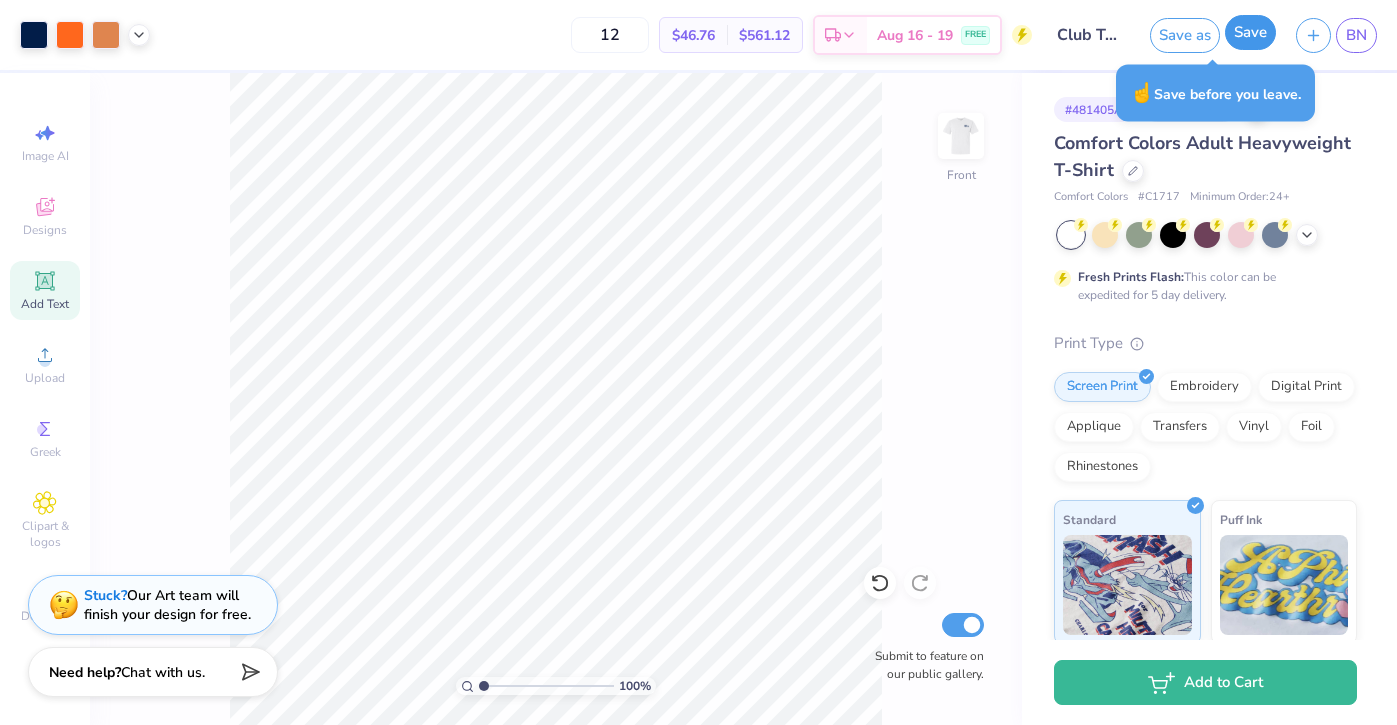 click on "Save" at bounding box center [1250, 32] 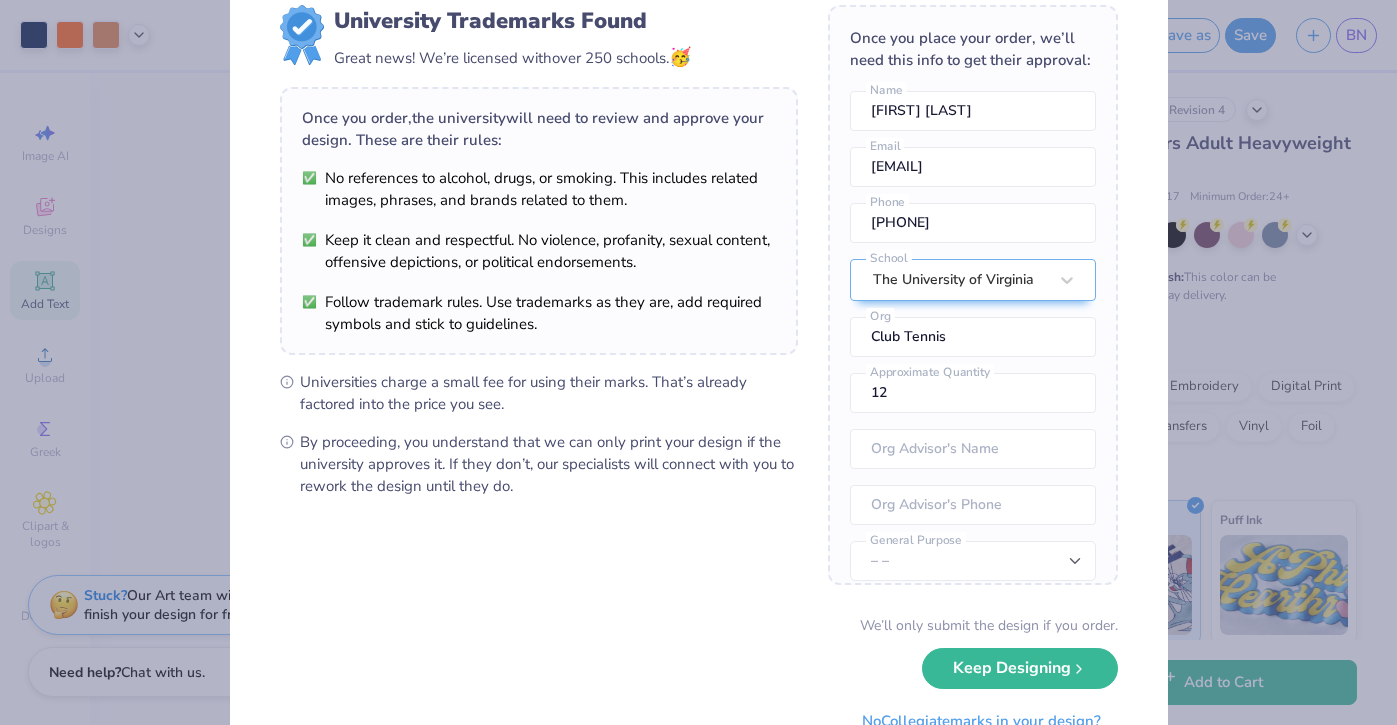 scroll, scrollTop: 55, scrollLeft: 0, axis: vertical 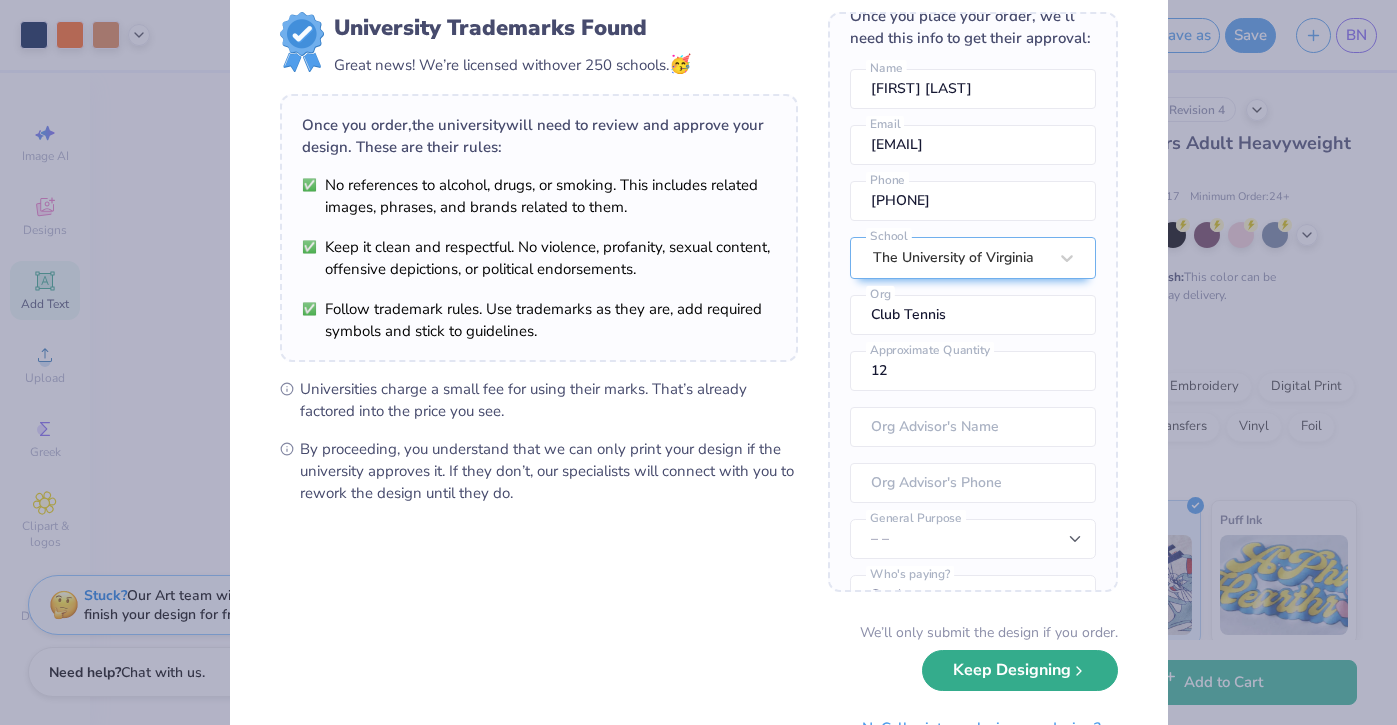 click on "Keep Designing" at bounding box center [1020, 670] 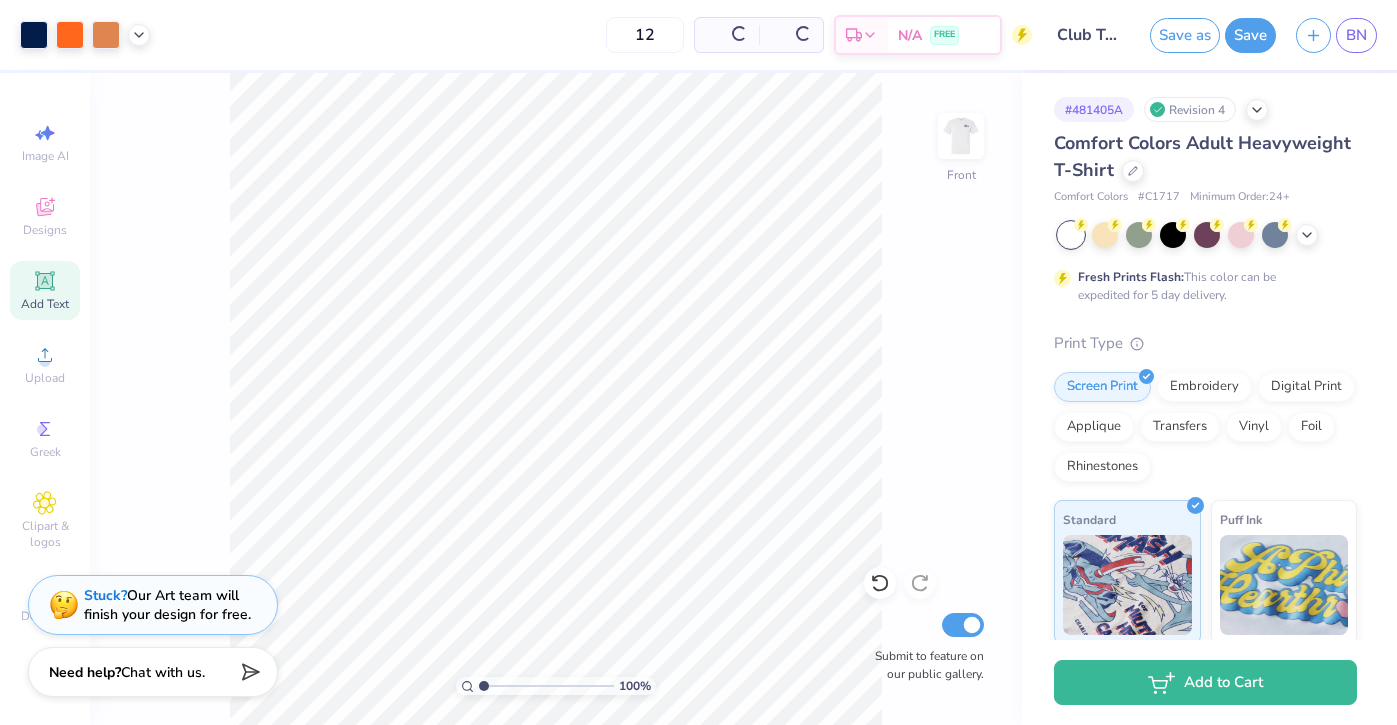 scroll, scrollTop: 0, scrollLeft: 0, axis: both 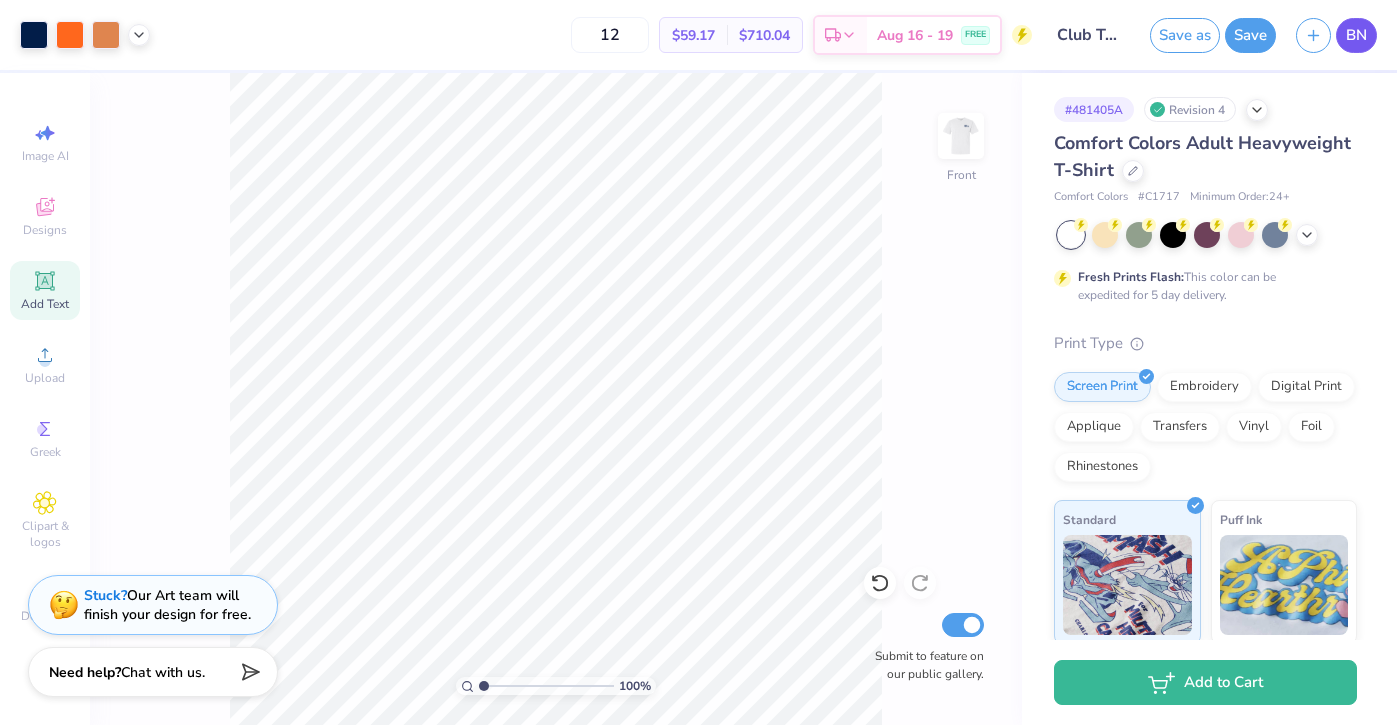 click on "BN" at bounding box center (1356, 35) 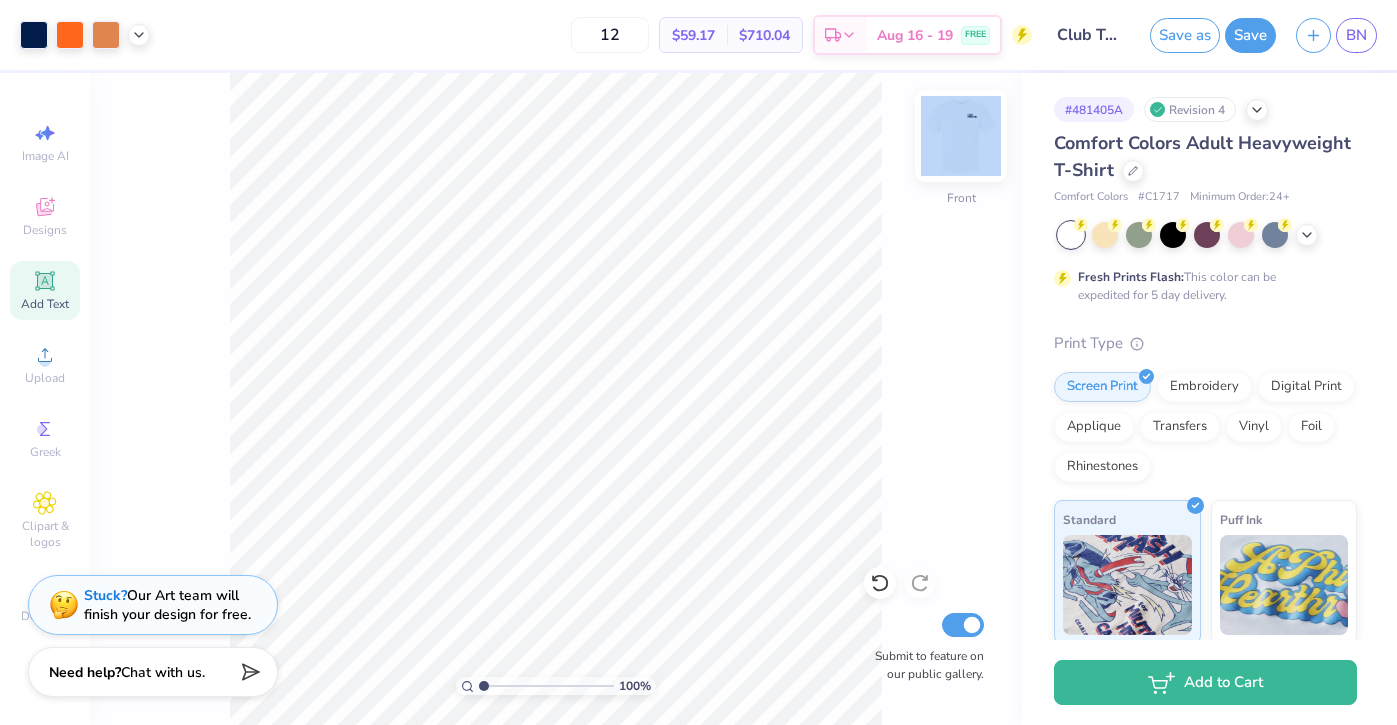 click on "100  % Front Submit to feature on our public gallery." at bounding box center (556, 399) 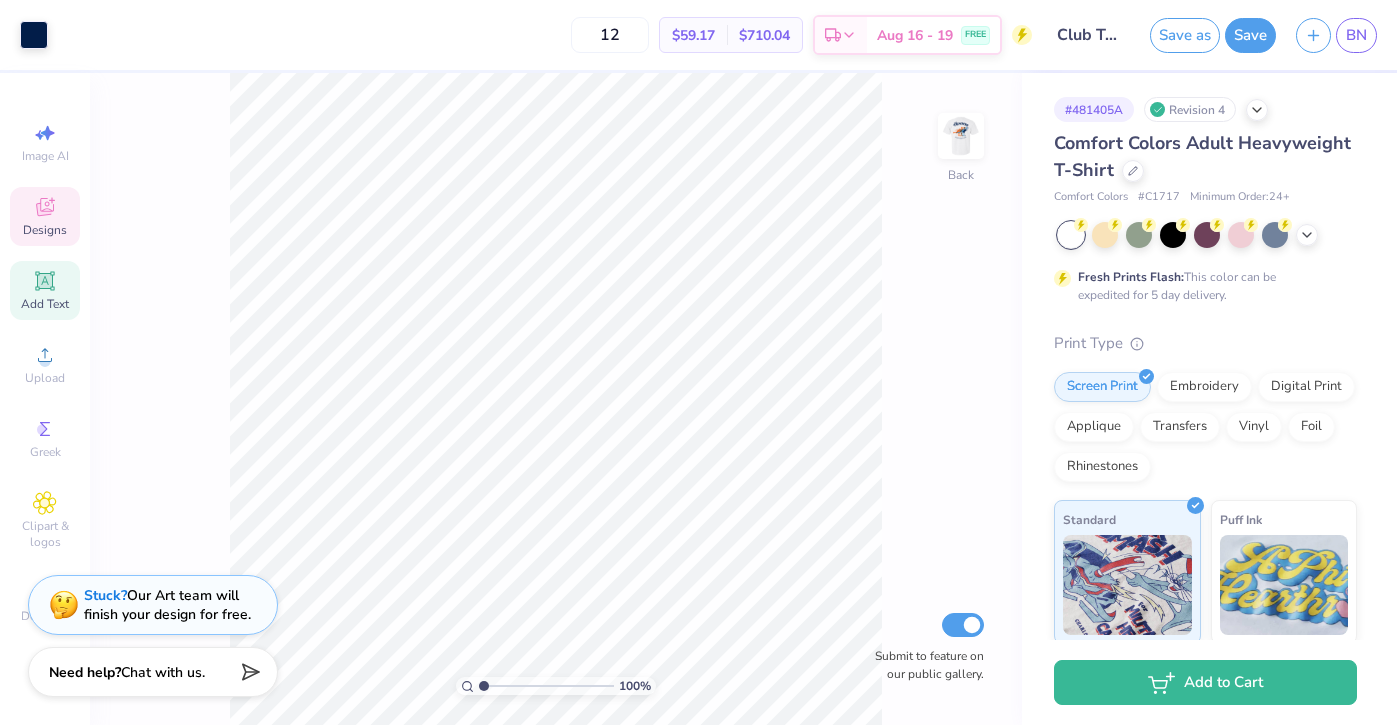 click on "Designs" at bounding box center [45, 230] 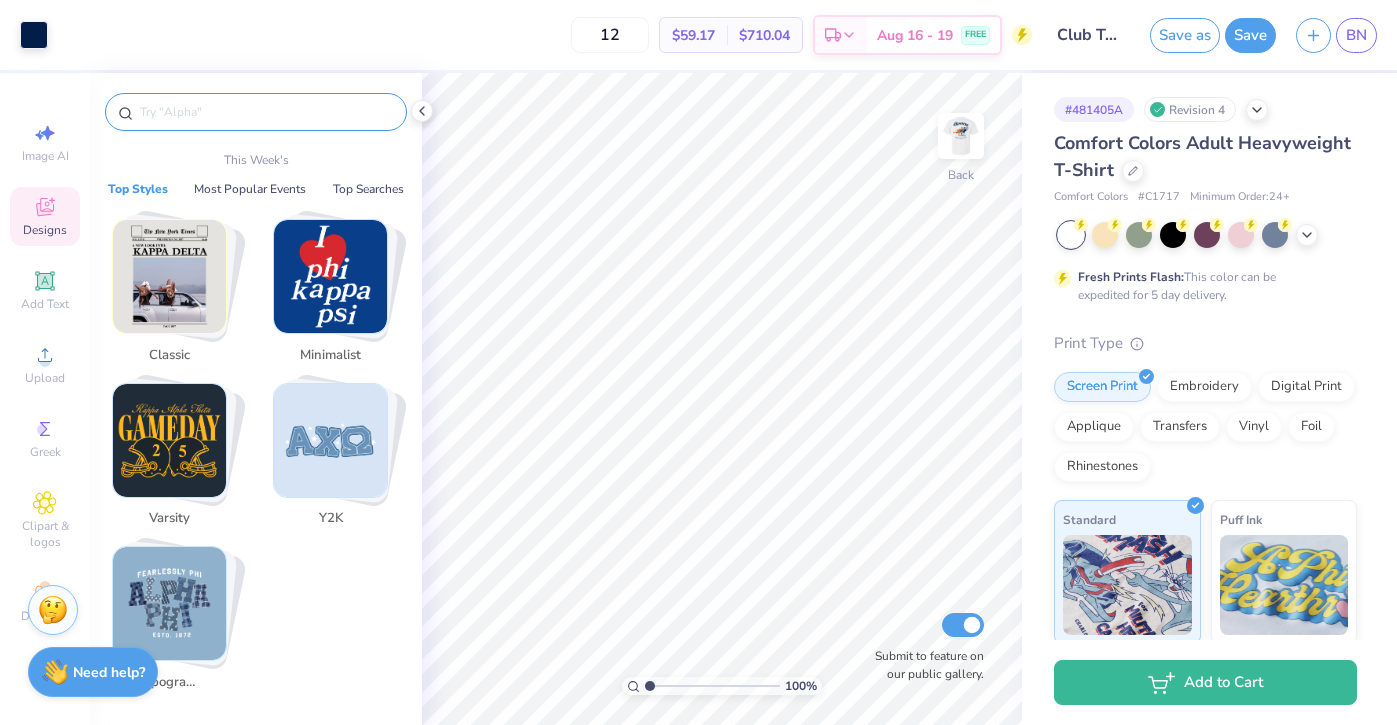 click at bounding box center (266, 112) 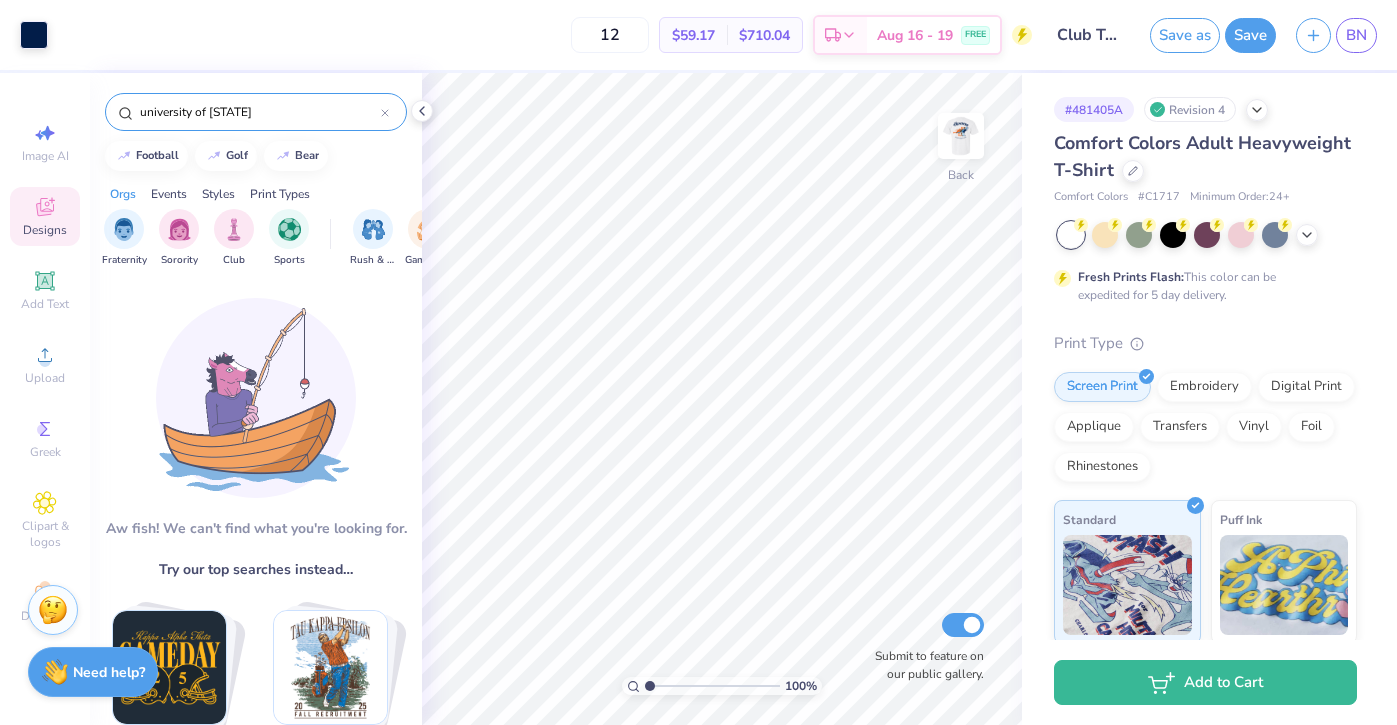 type on "university of [STATE]" 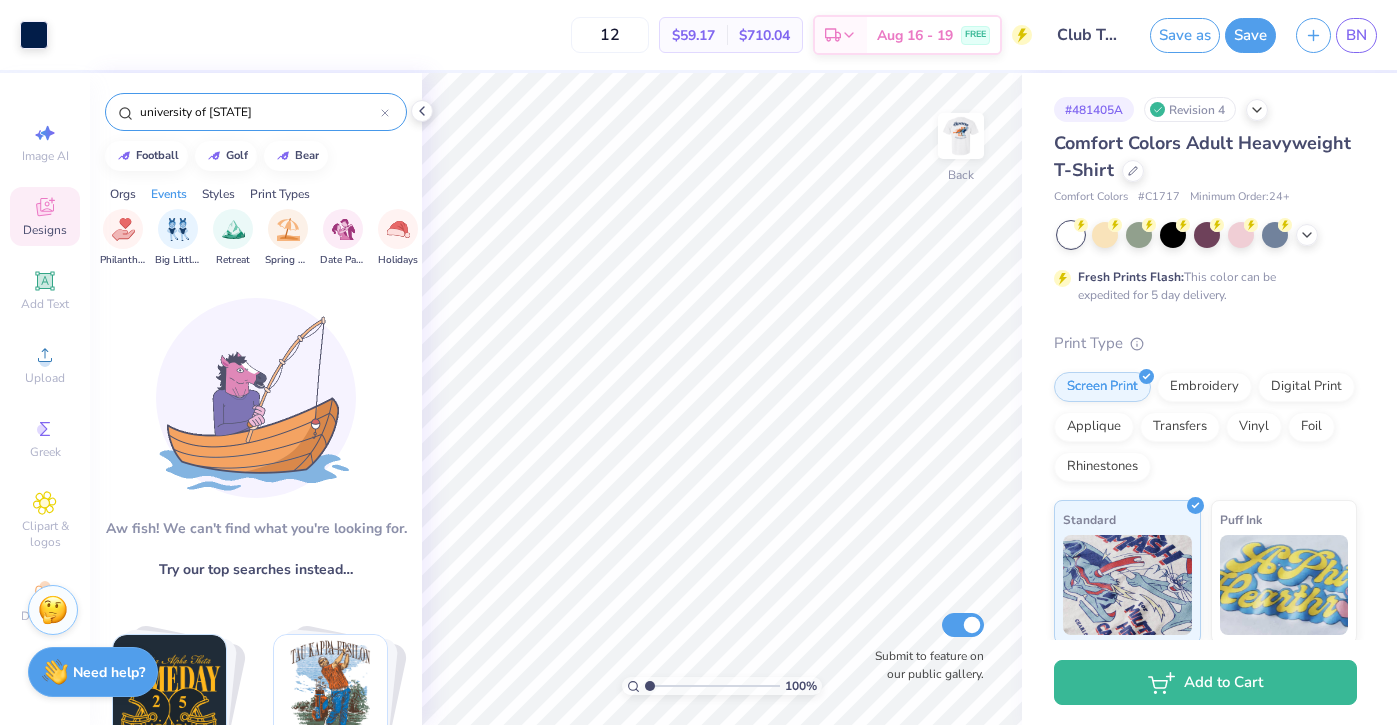 scroll, scrollTop: 0, scrollLeft: 479, axis: horizontal 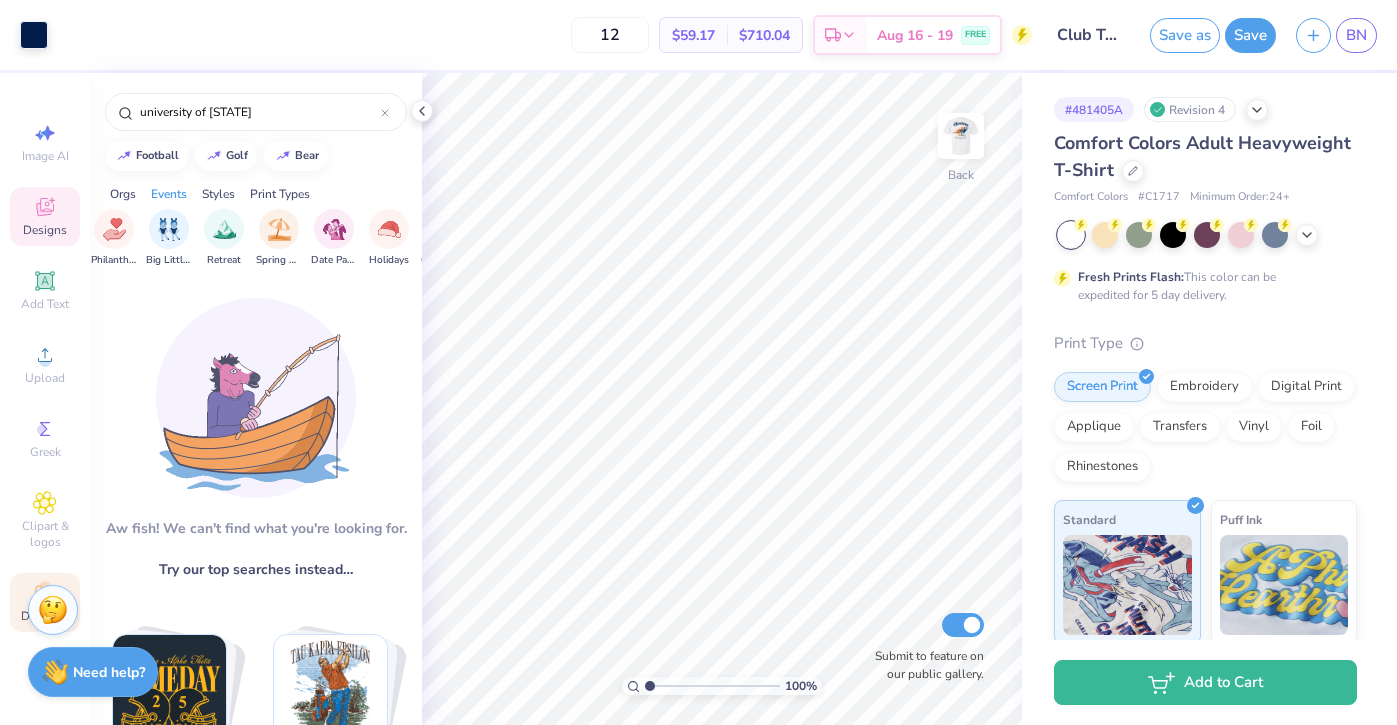 click on "Decorate" at bounding box center (45, 602) 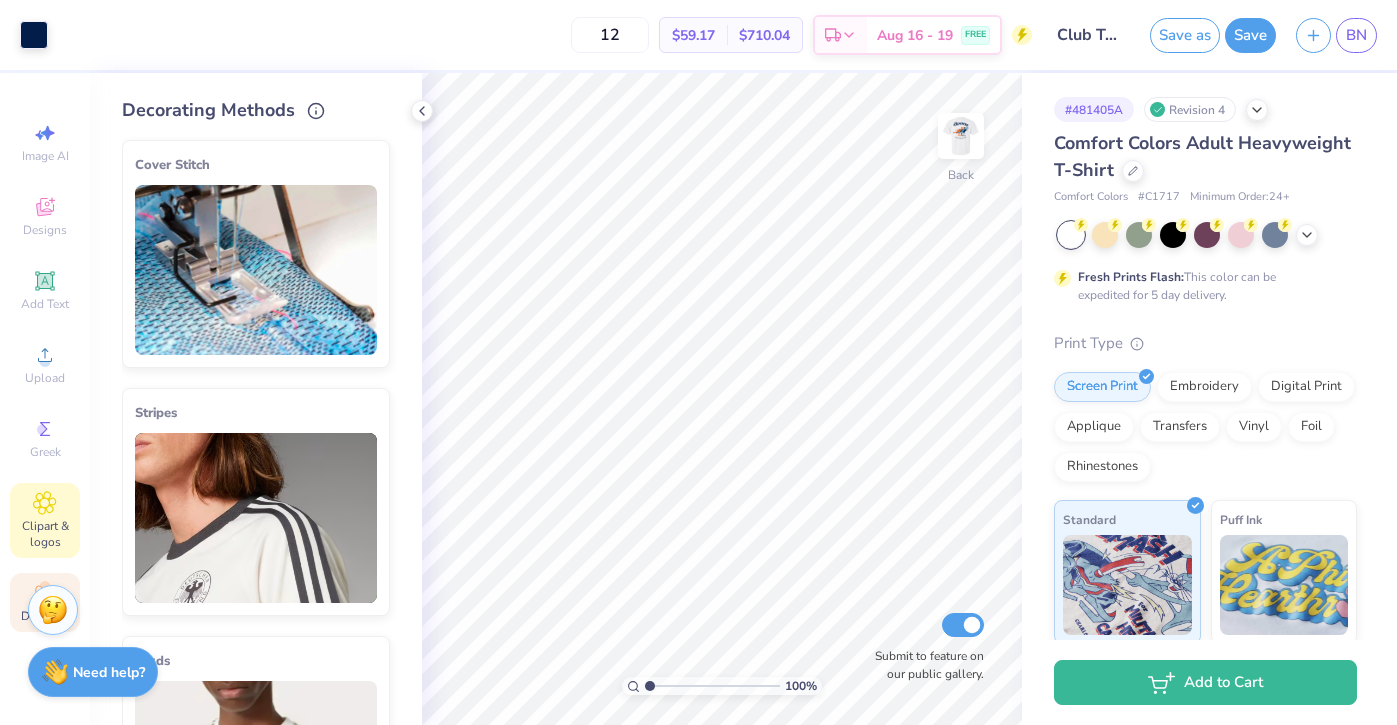 click on "Clipart & logos" at bounding box center (45, 534) 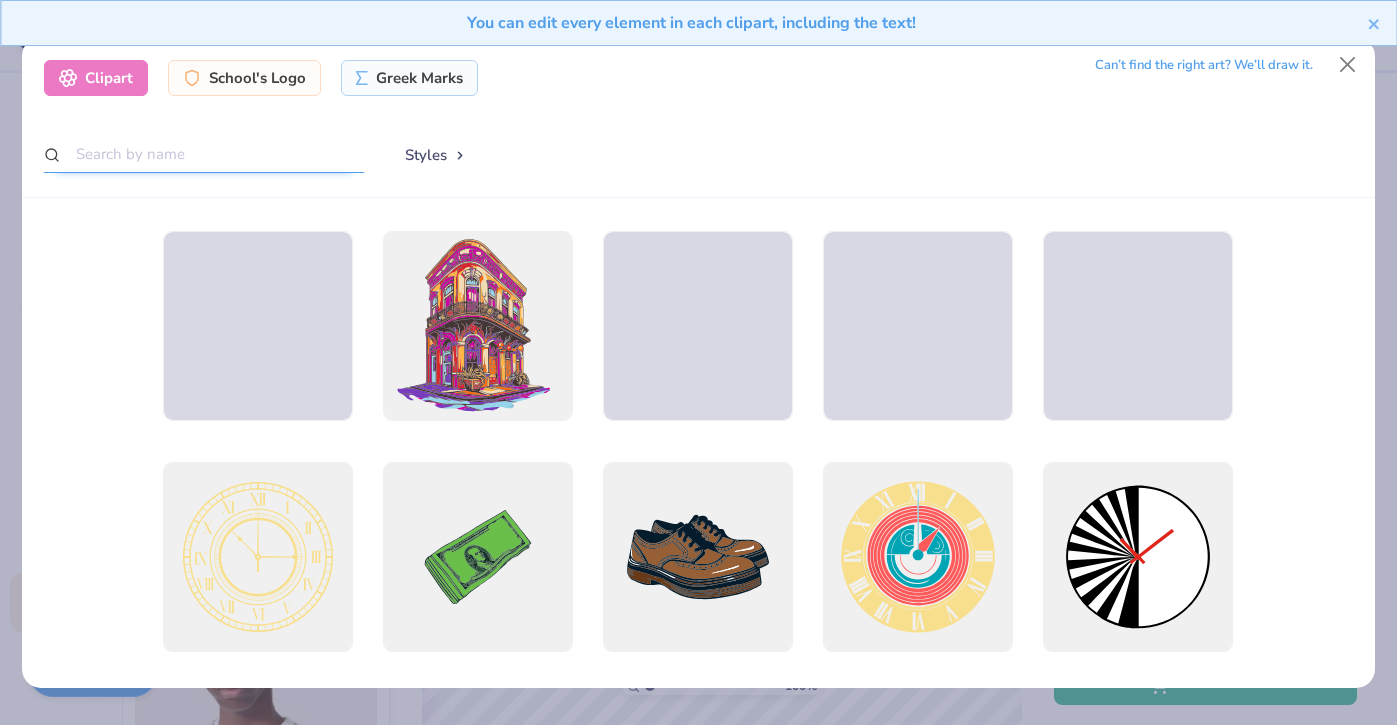 click at bounding box center (204, 154) 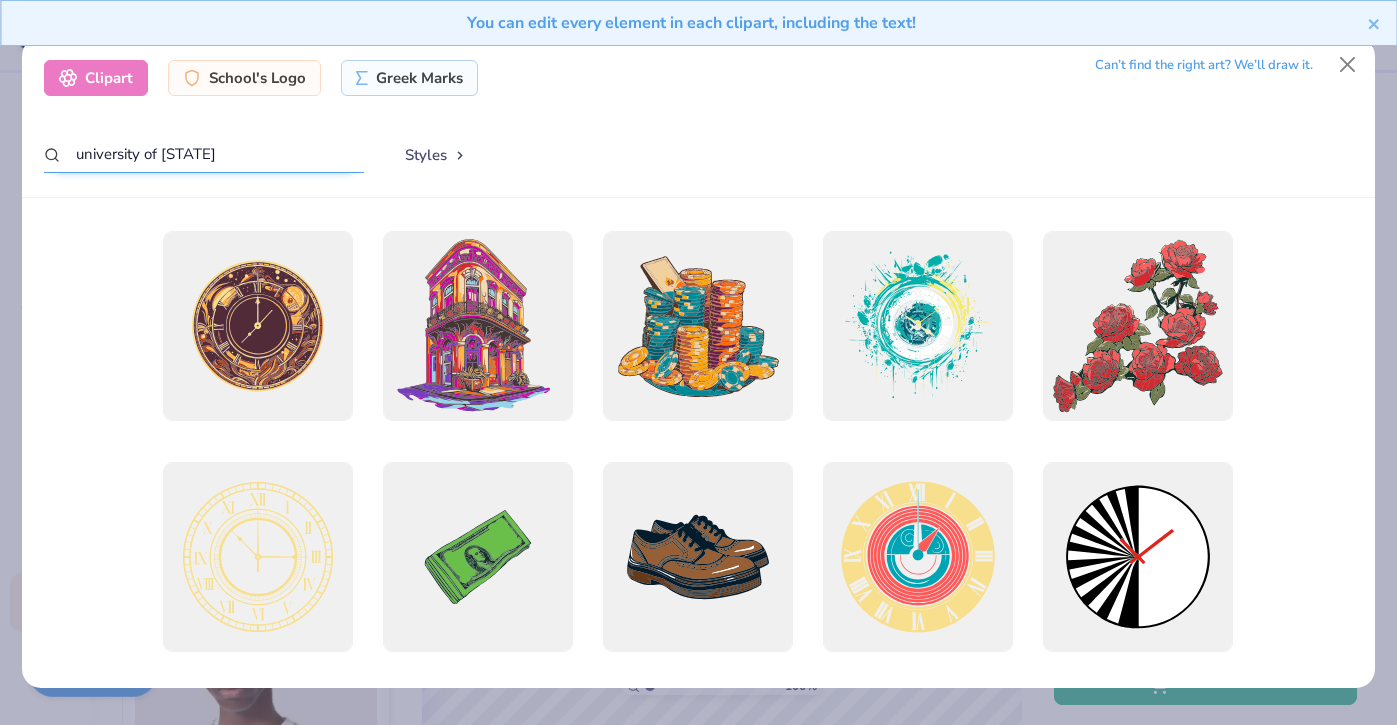 type on "university of [STATE]" 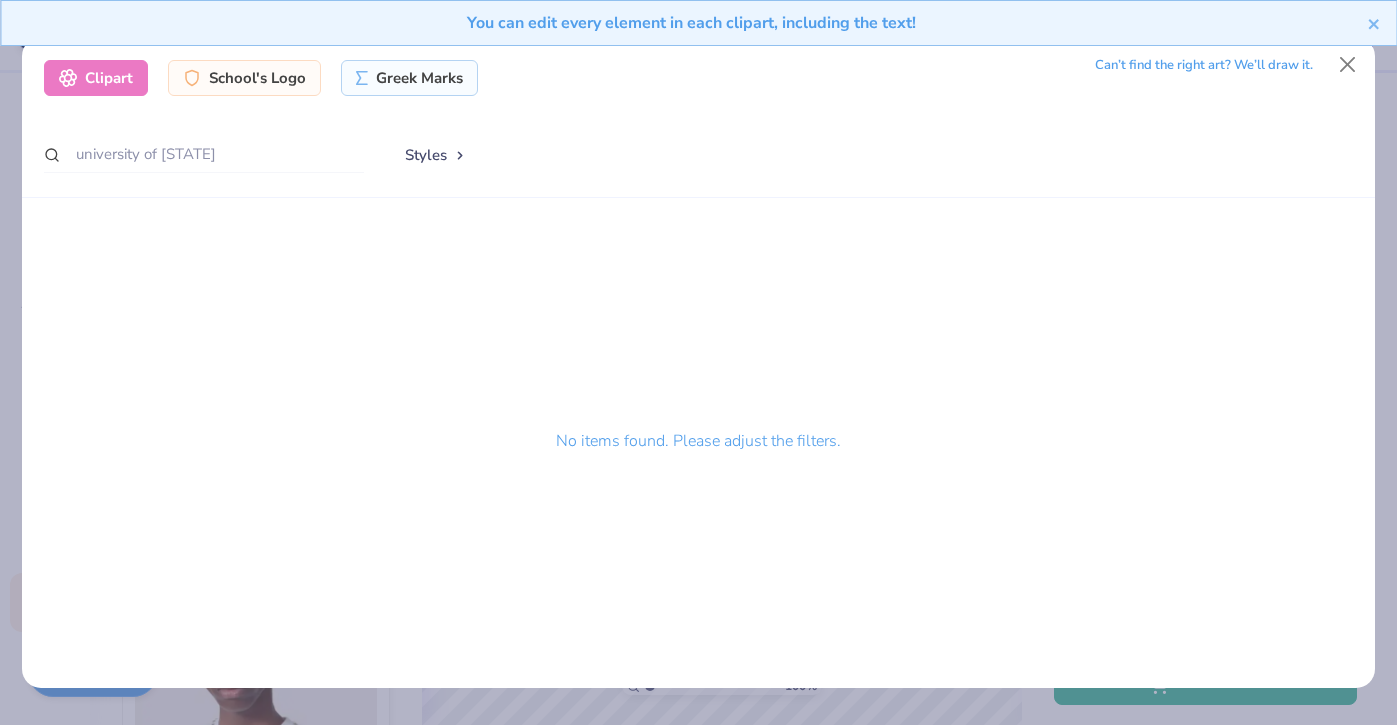 click on "You can edit every element in each clipart, including the text!" at bounding box center (698, 30) 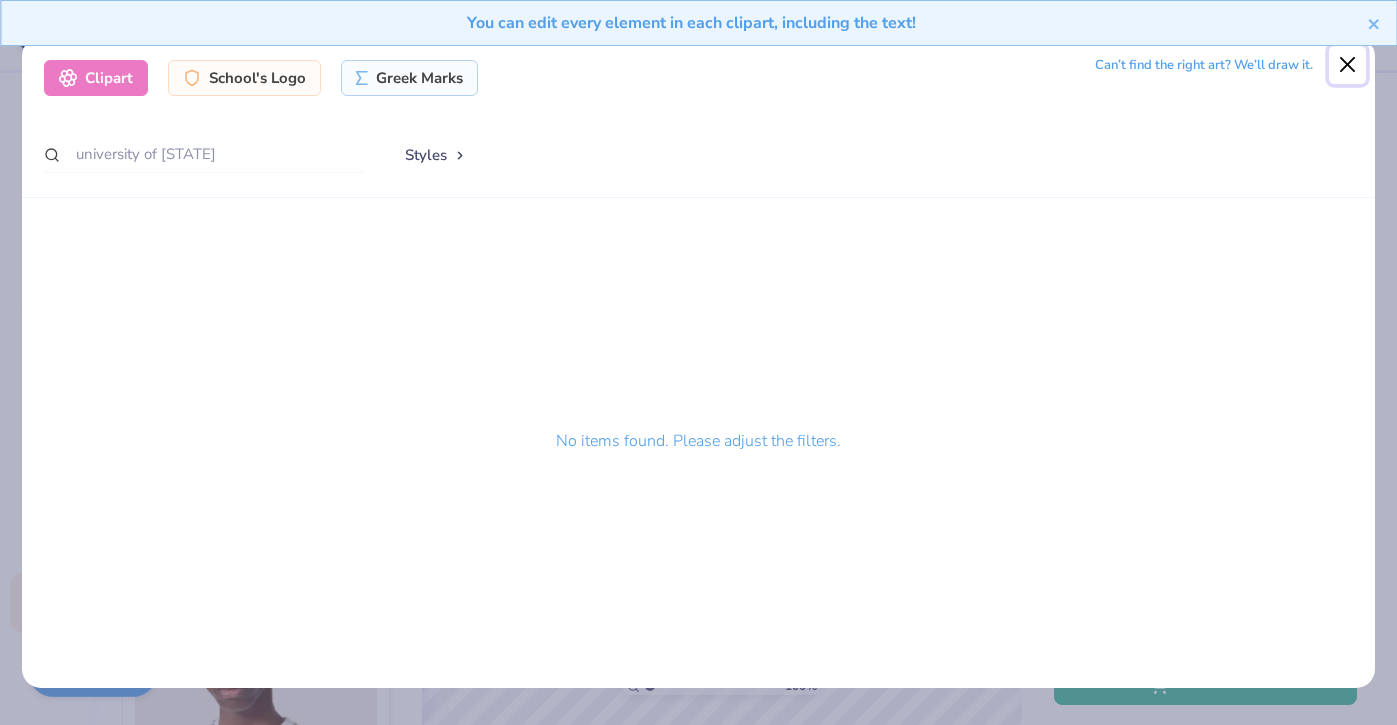click at bounding box center (1348, 65) 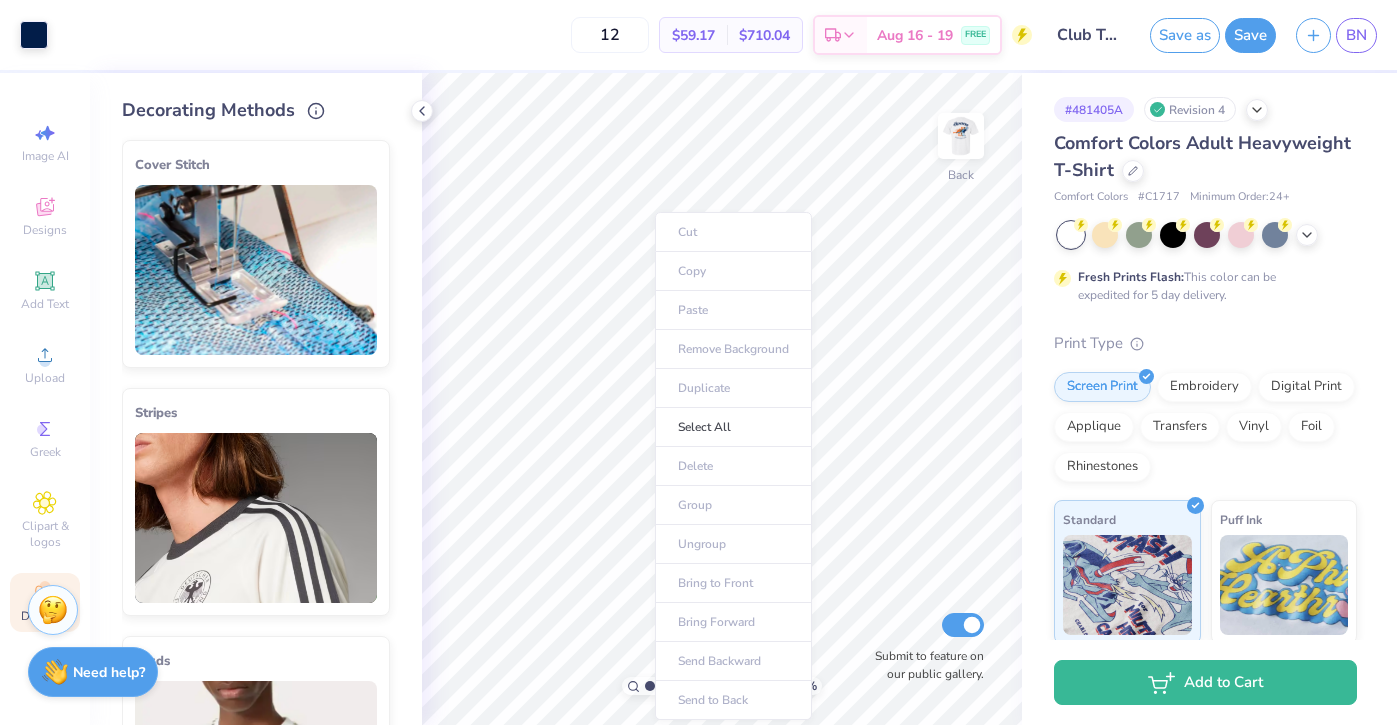 click on "Cut Copy Paste Remove Background Duplicate Select All Delete Group Ungroup Bring to Front Bring Forward Send Backward Send to Back" at bounding box center [733, 466] 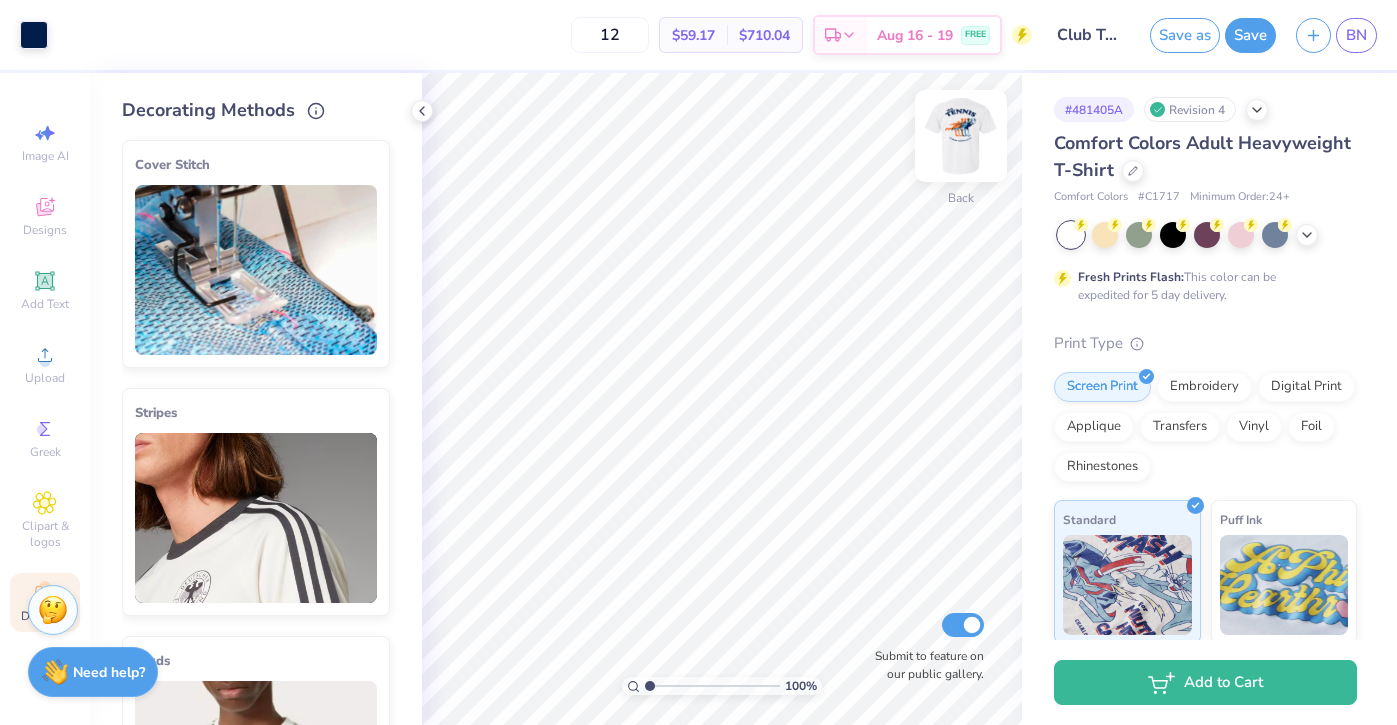 click at bounding box center (961, 136) 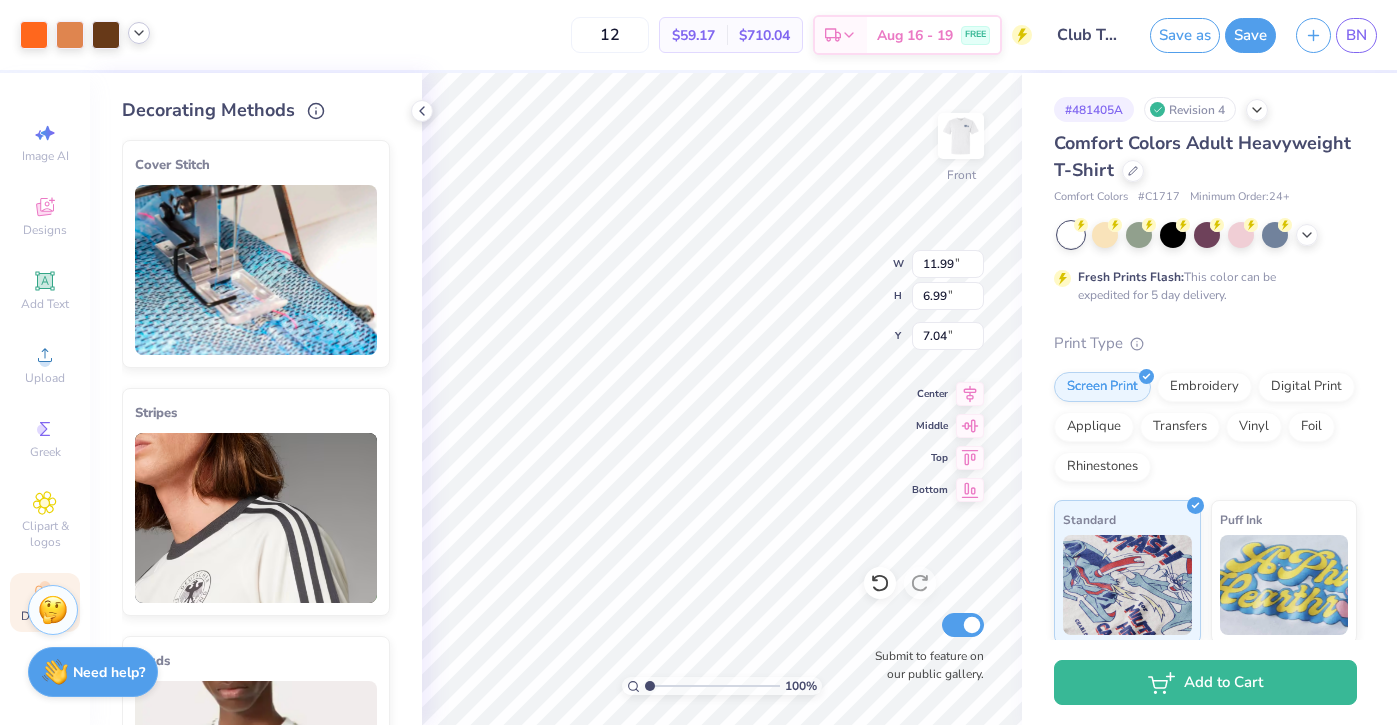 click 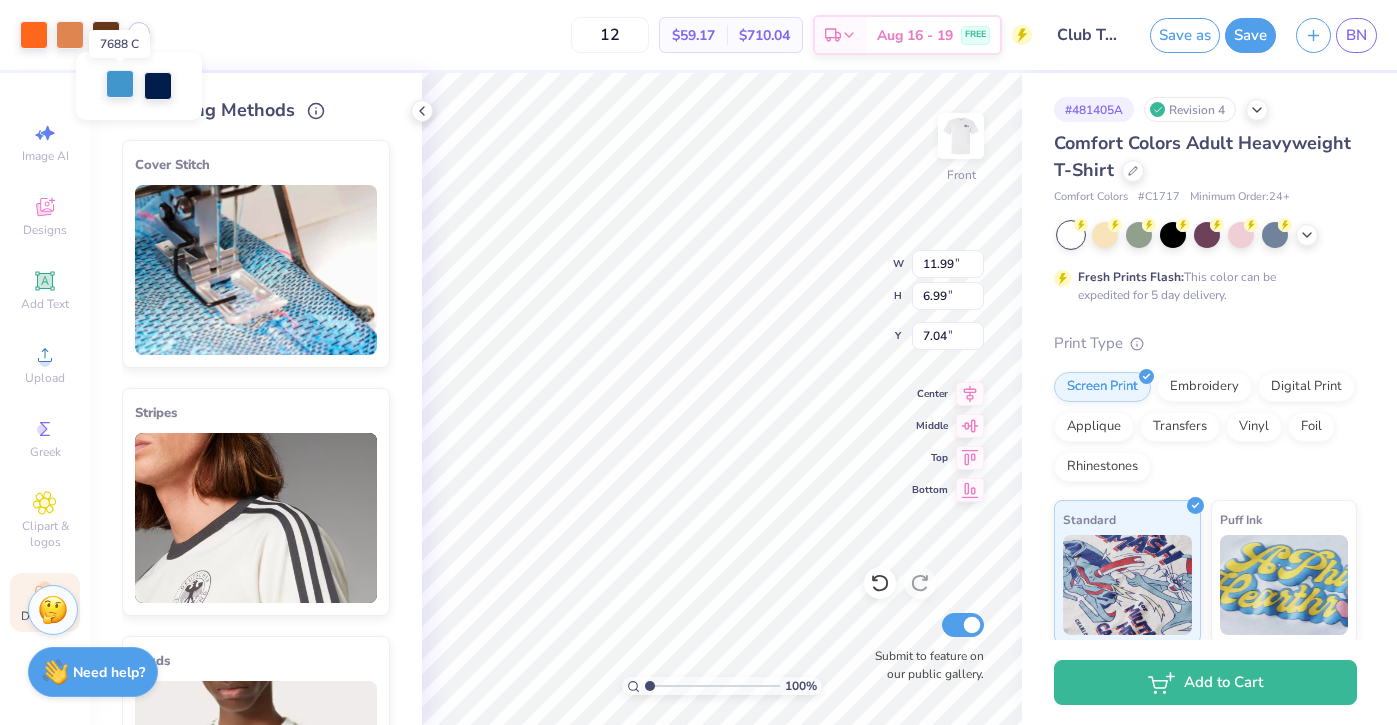 click at bounding box center [120, 84] 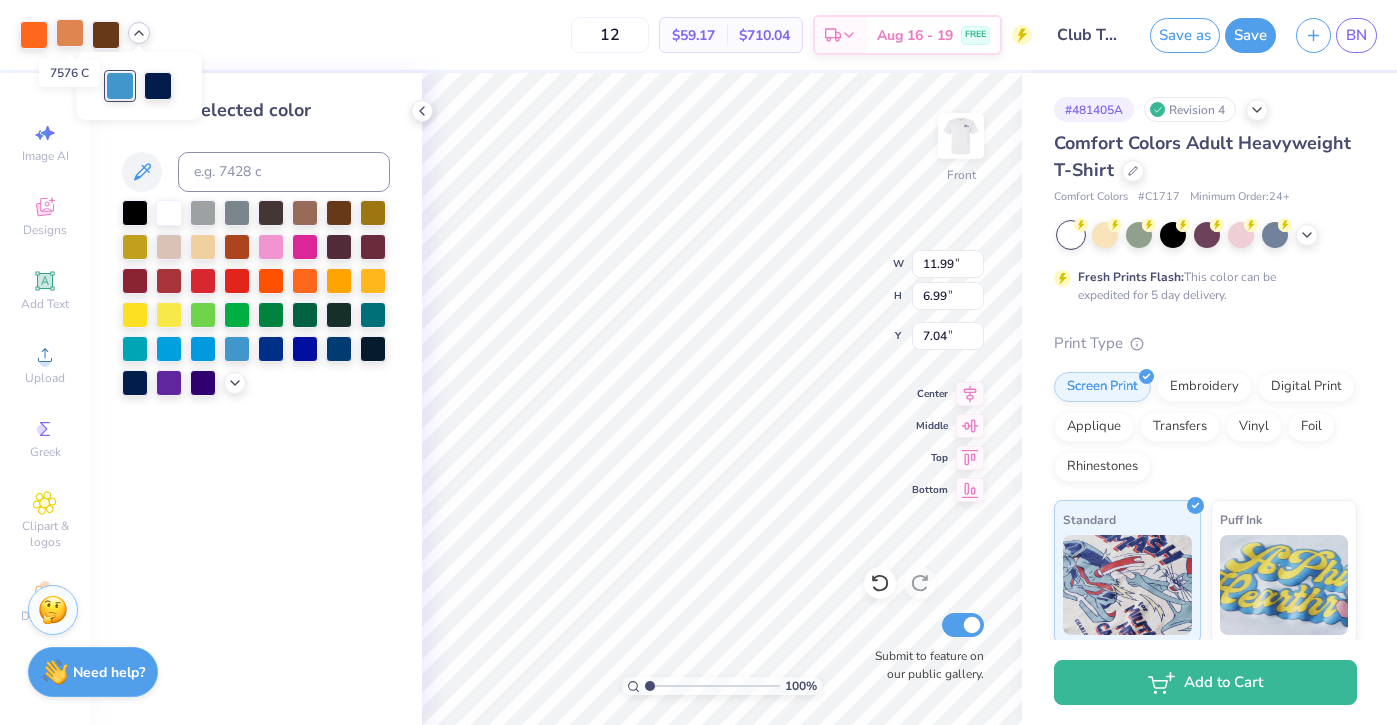 click at bounding box center (70, 33) 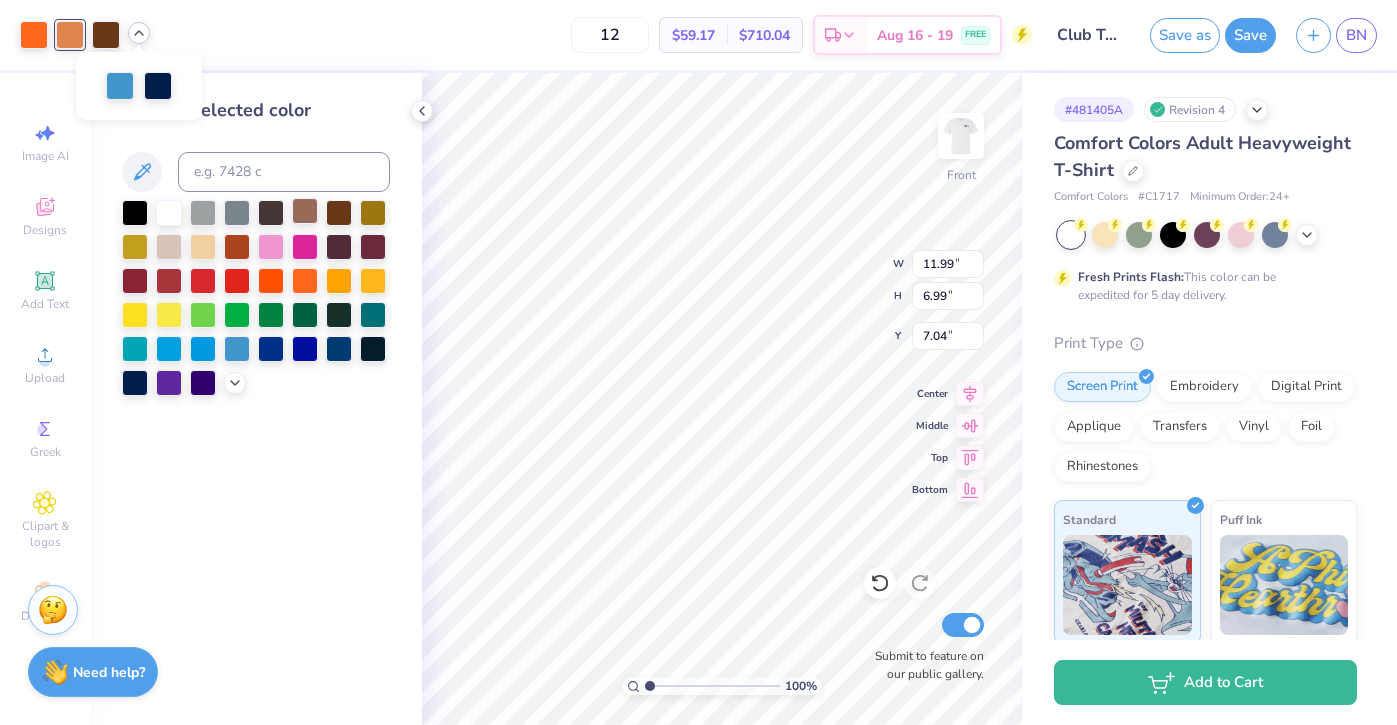 click at bounding box center [305, 211] 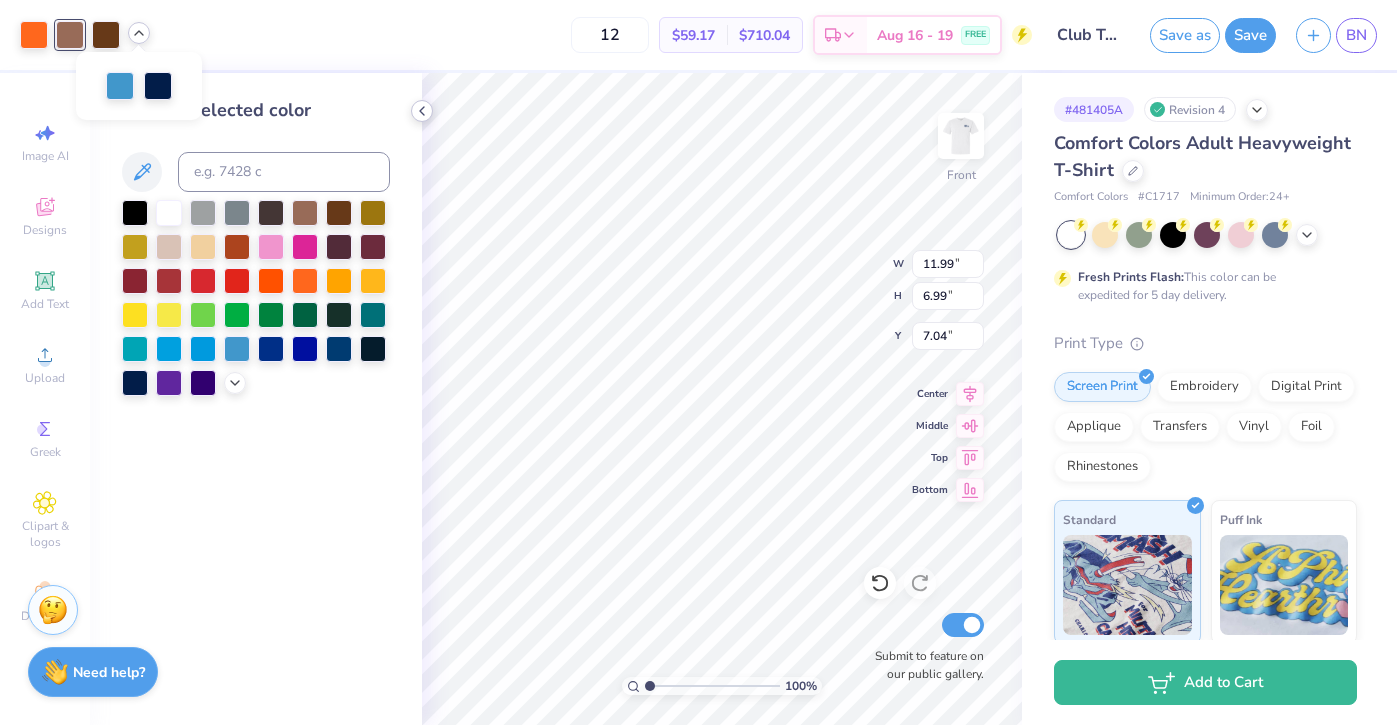 click at bounding box center (422, 111) 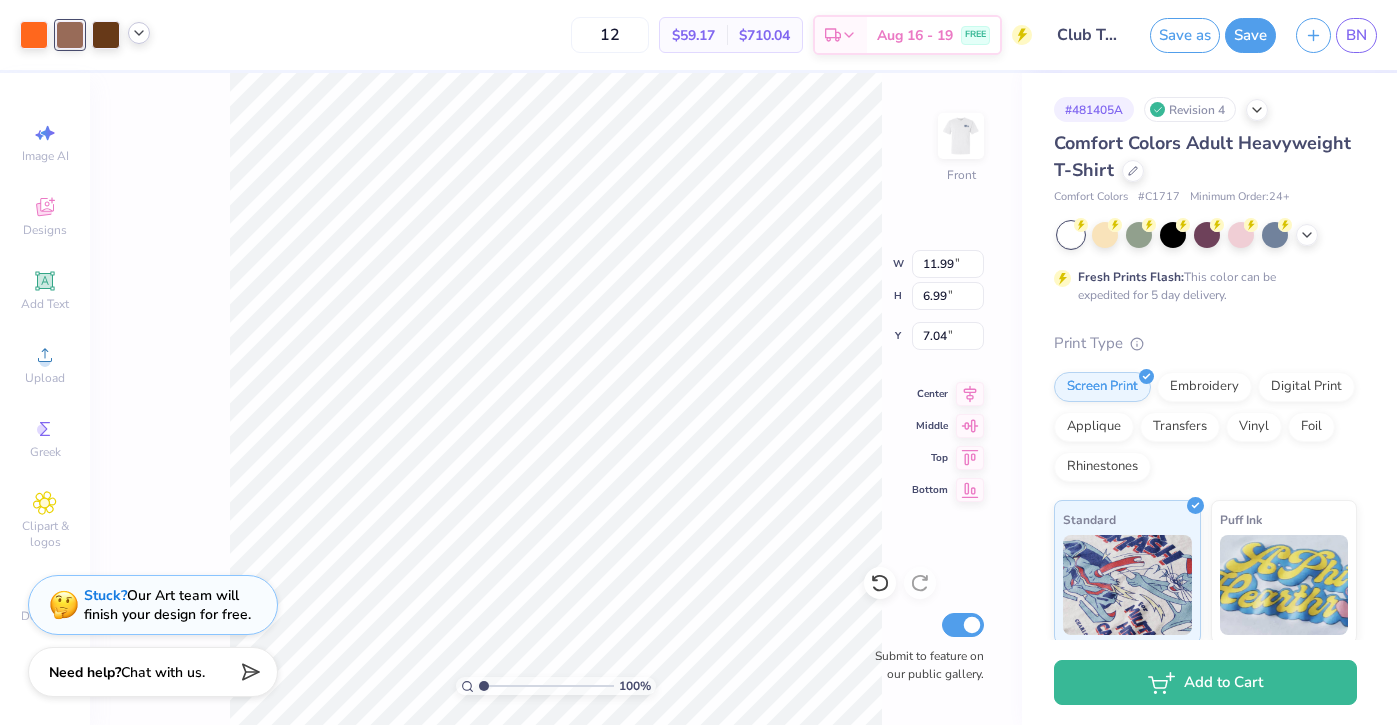 click at bounding box center [70, 35] 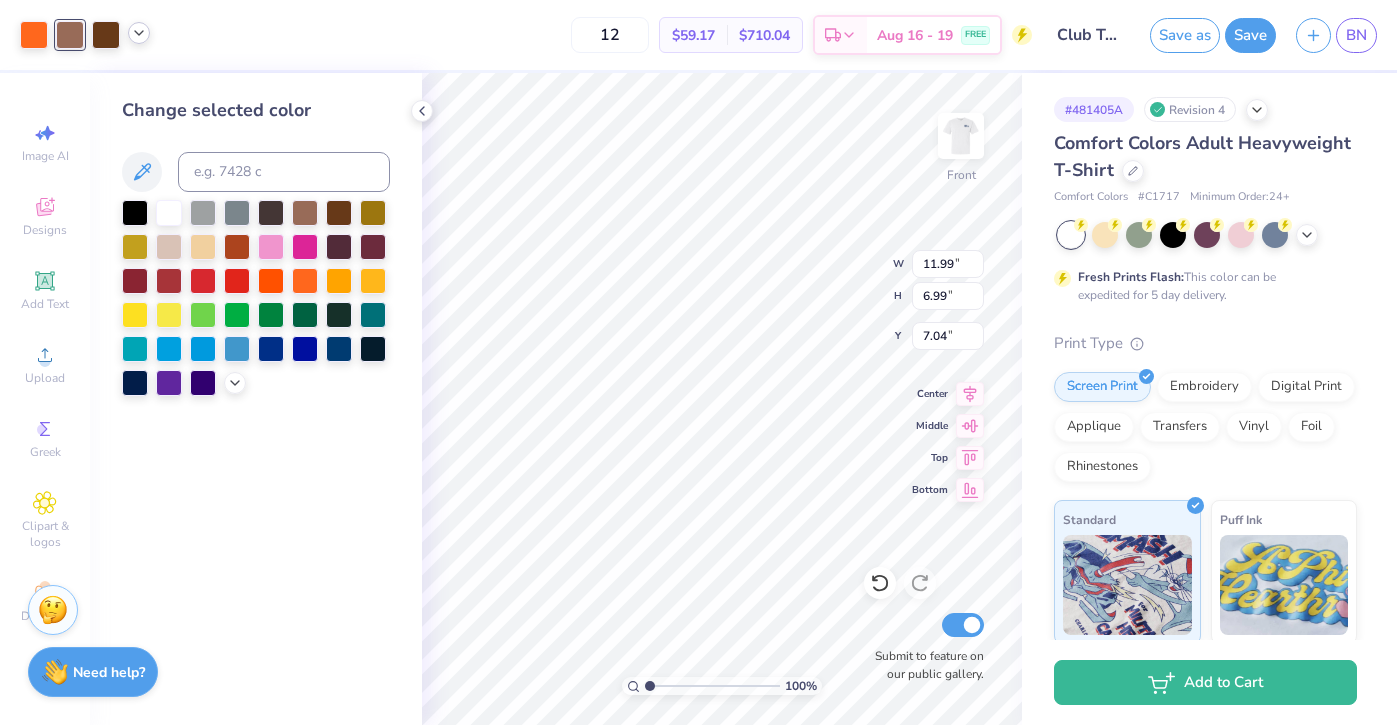 click on "Change selected color" at bounding box center (256, 399) 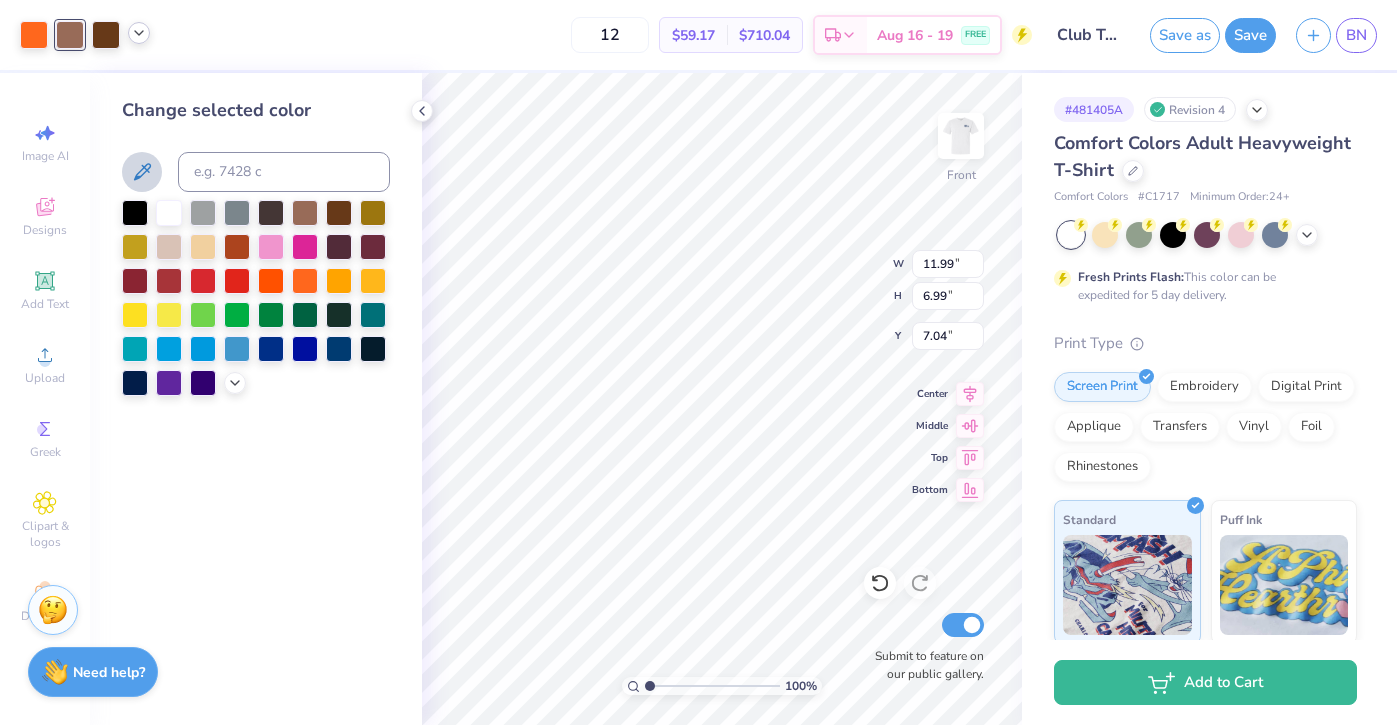 click 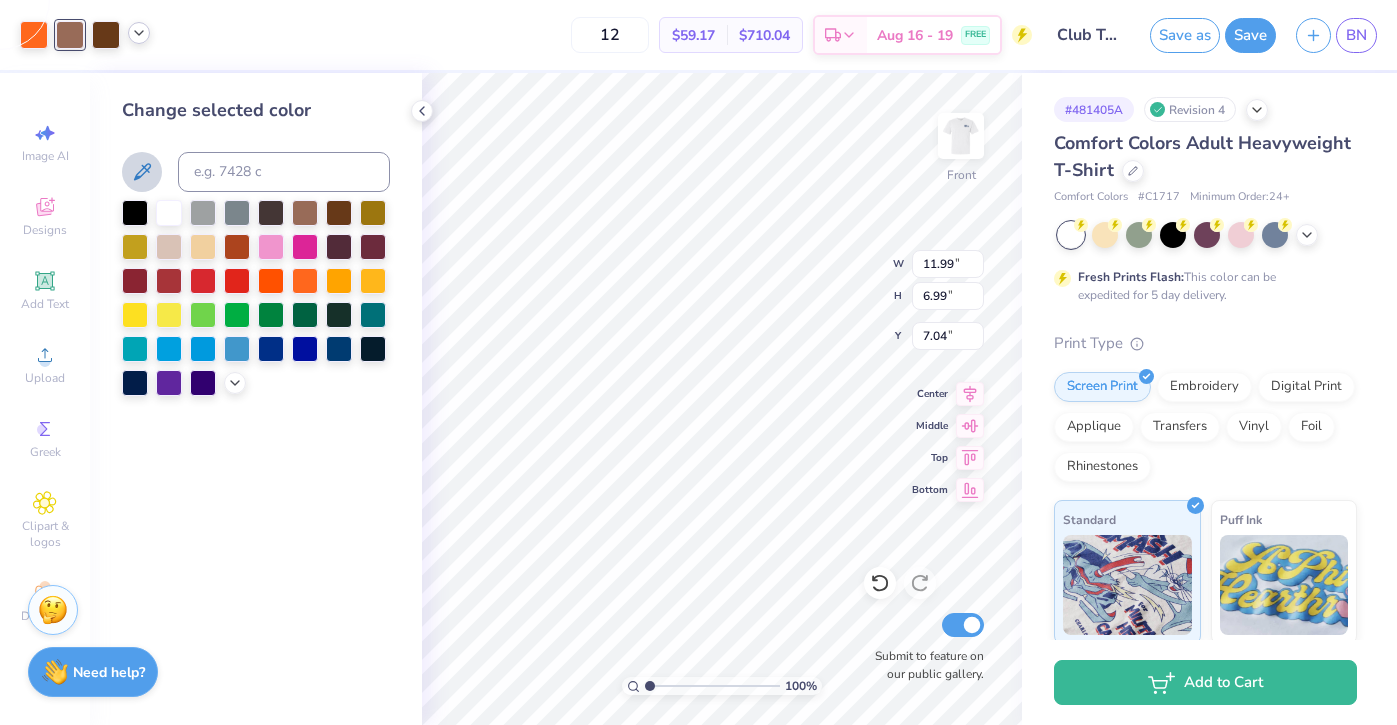 click 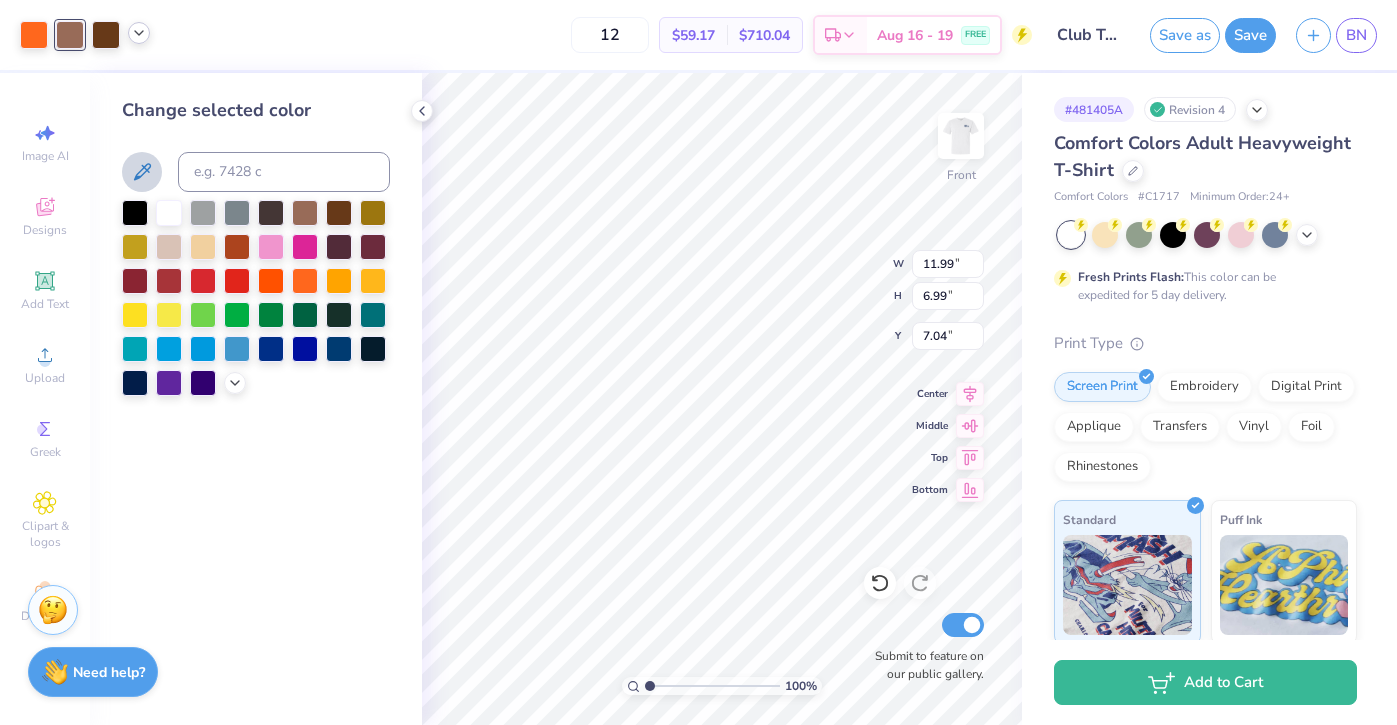 click 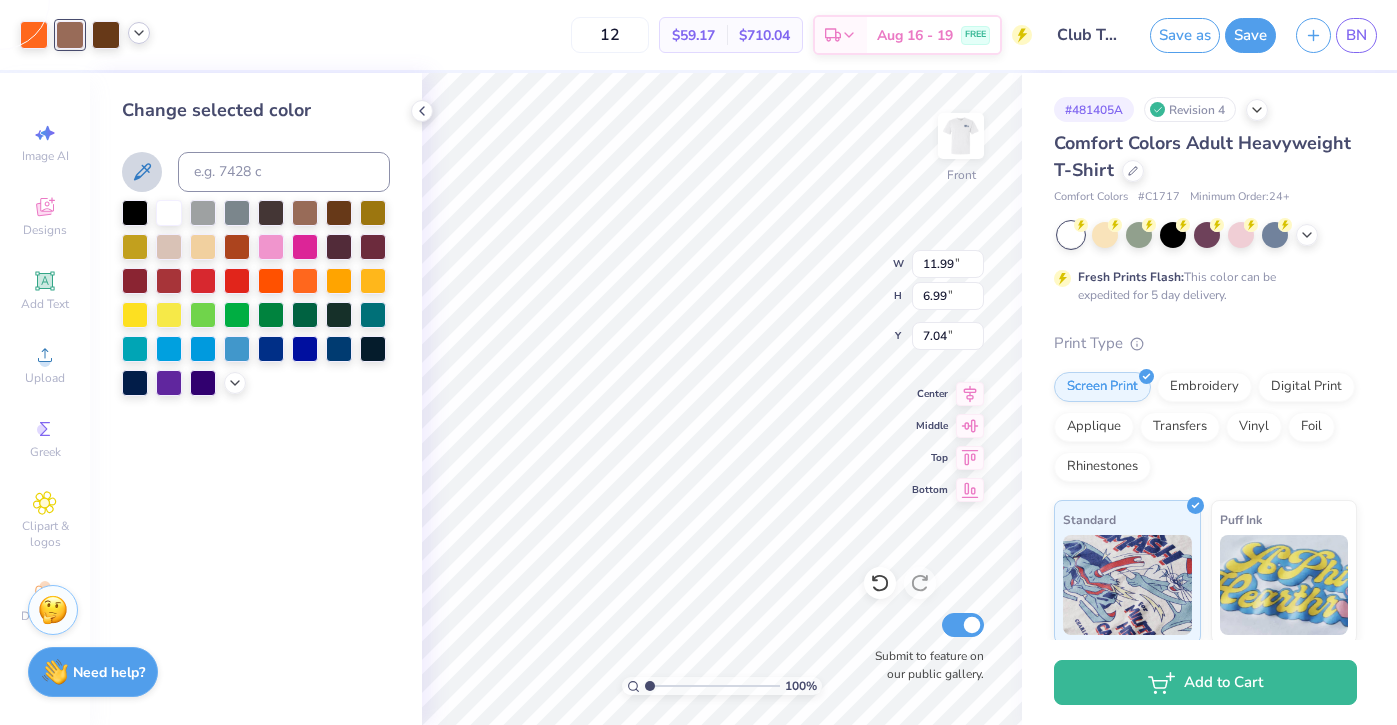 click 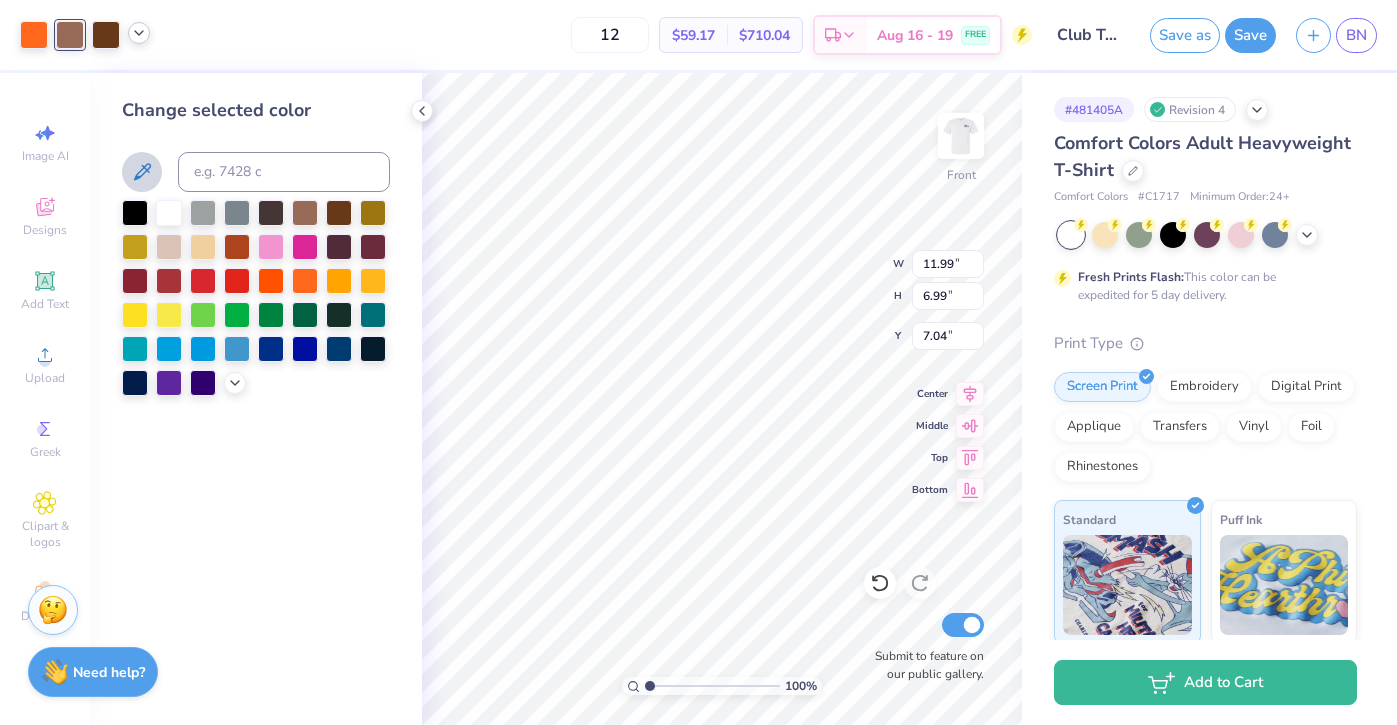 click 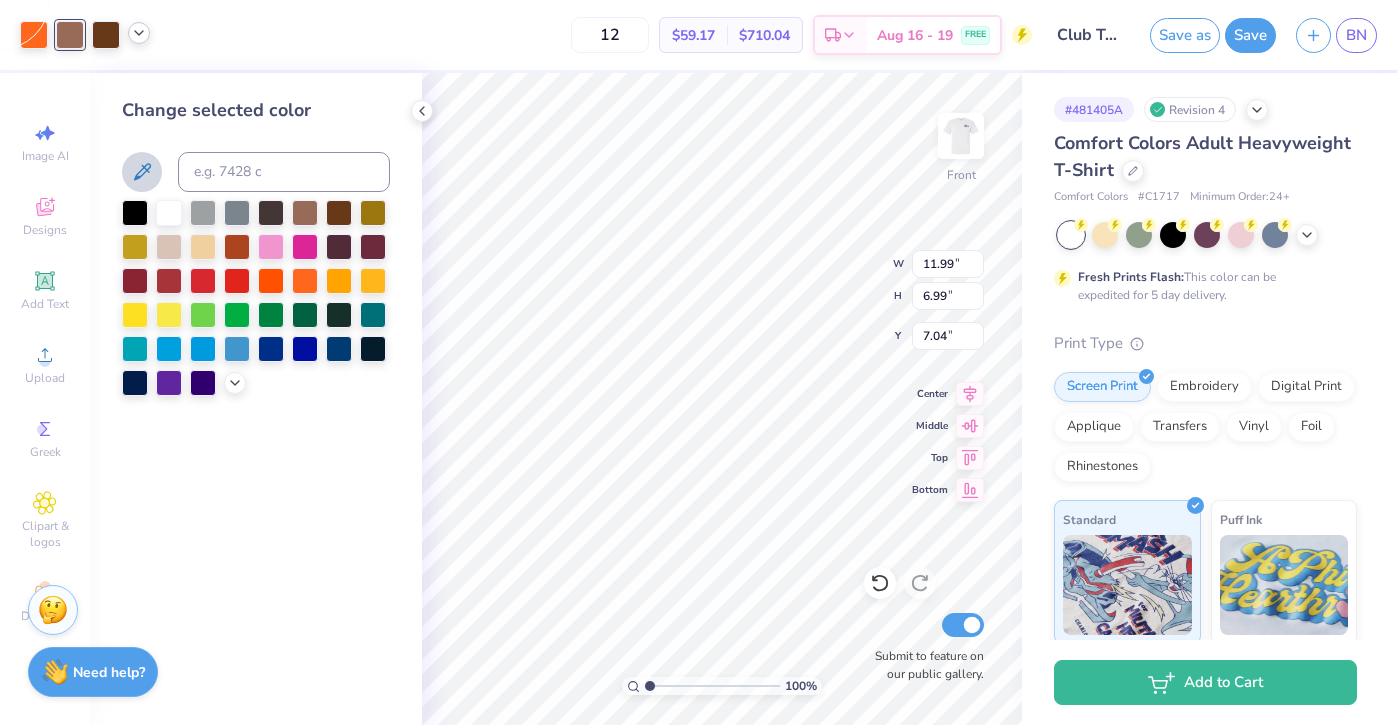 click 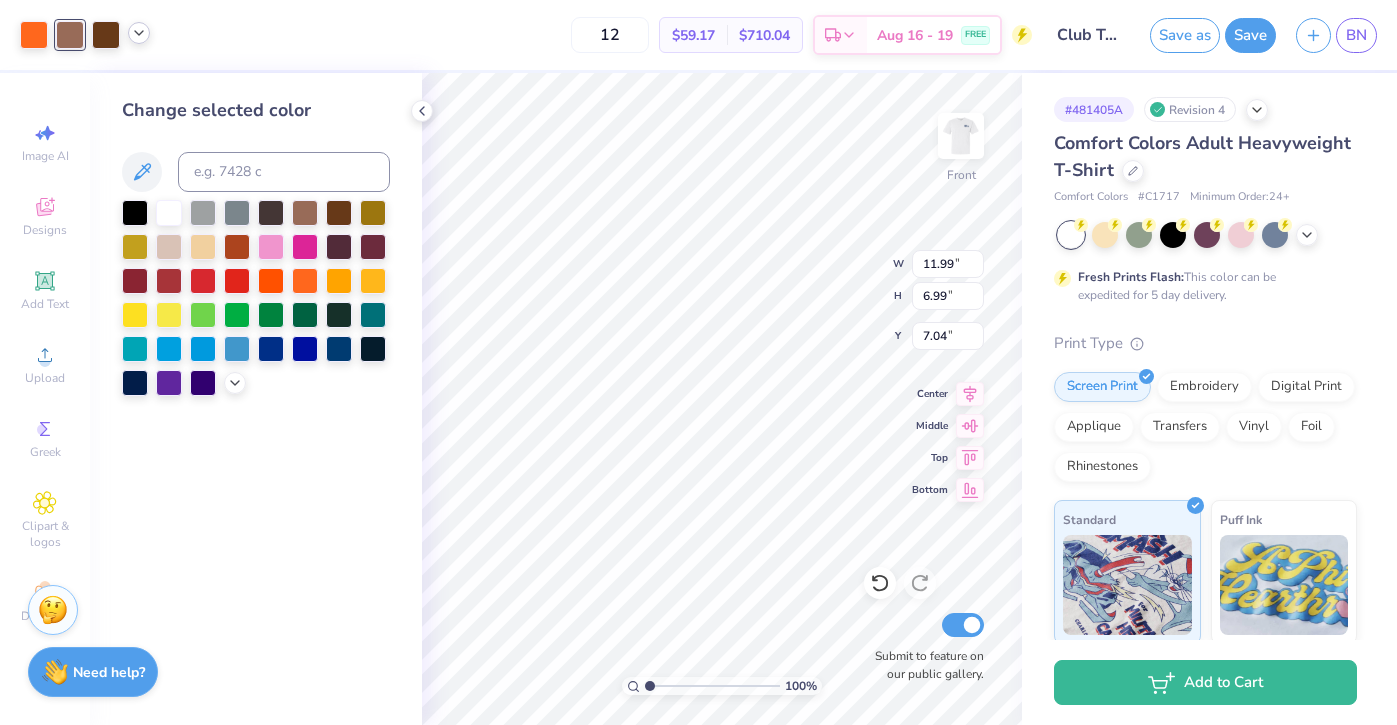 click at bounding box center (256, 298) 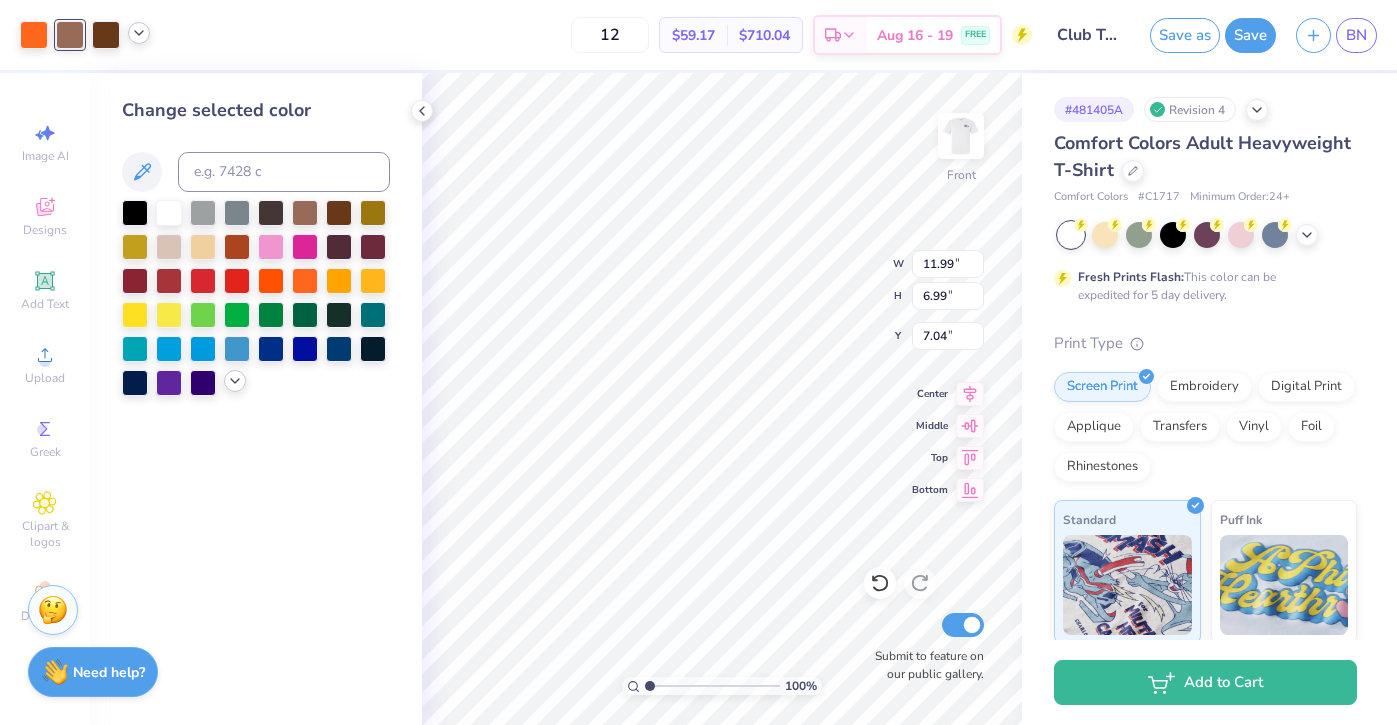 click 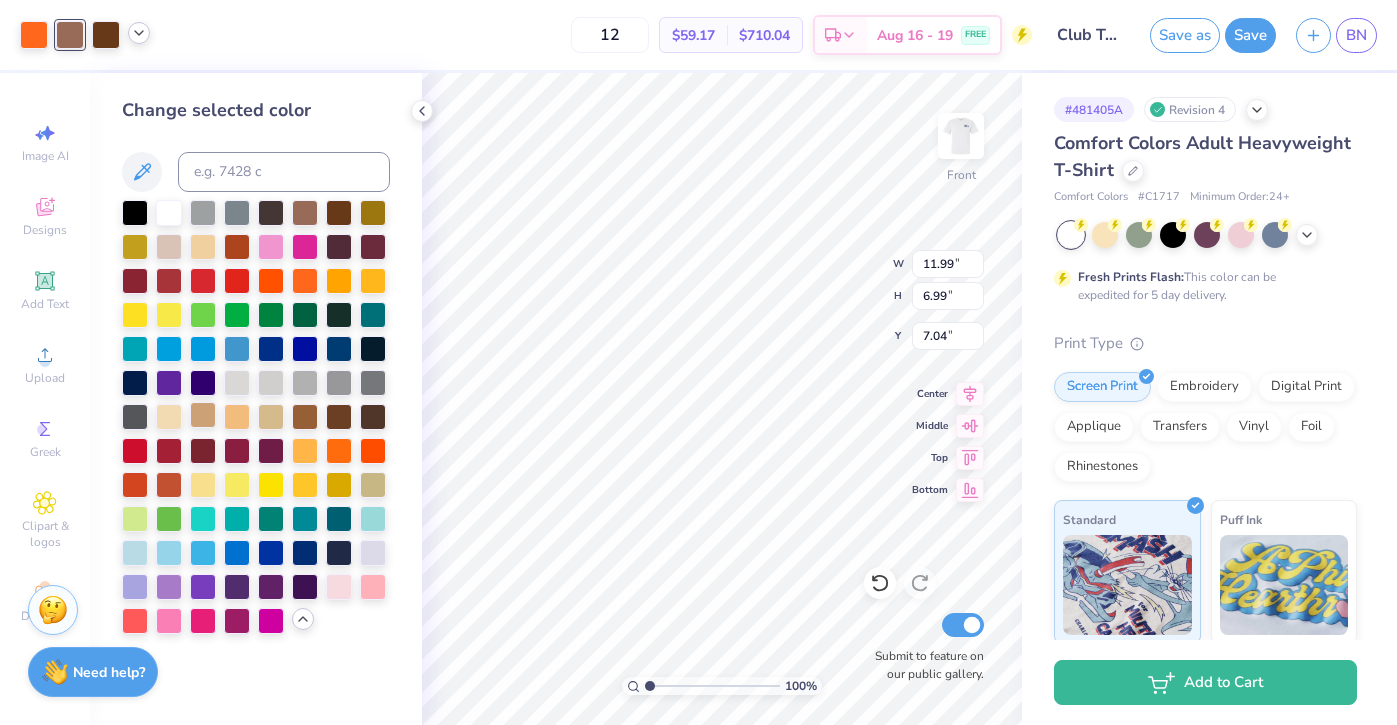 click at bounding box center [203, 415] 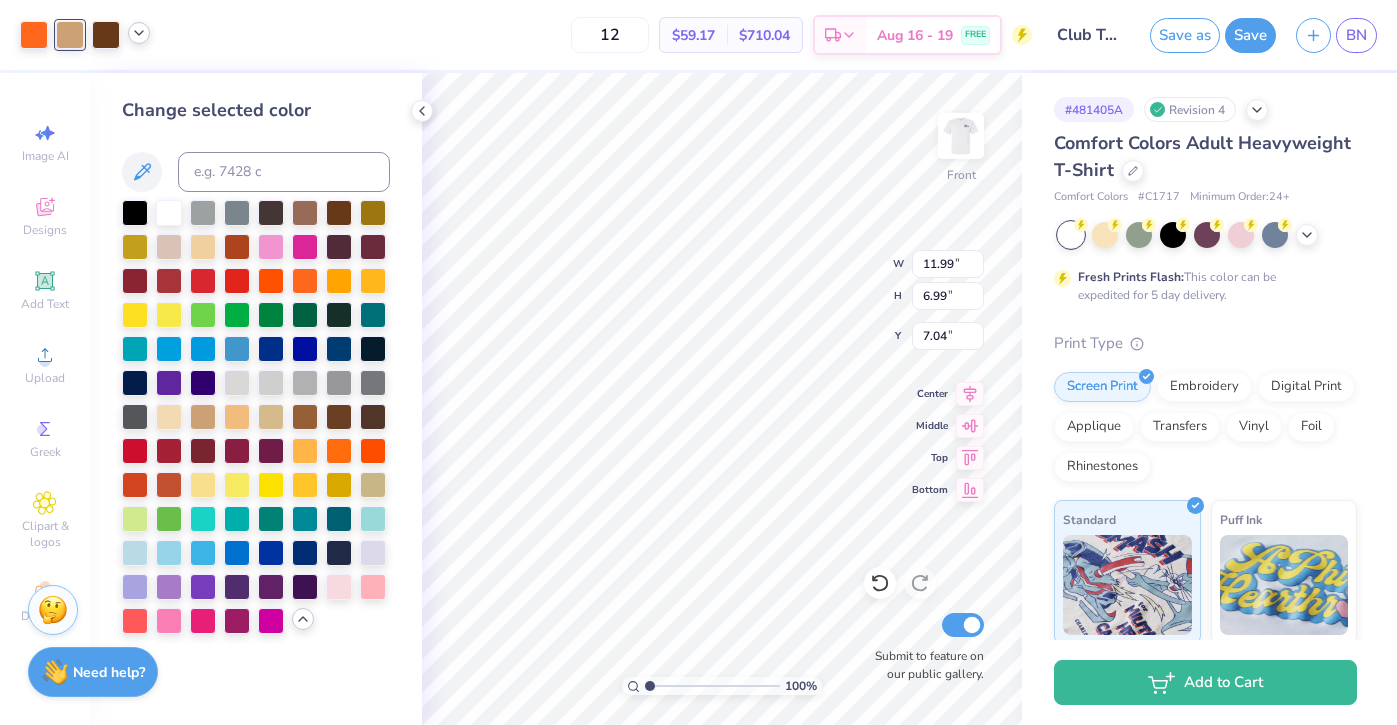 click 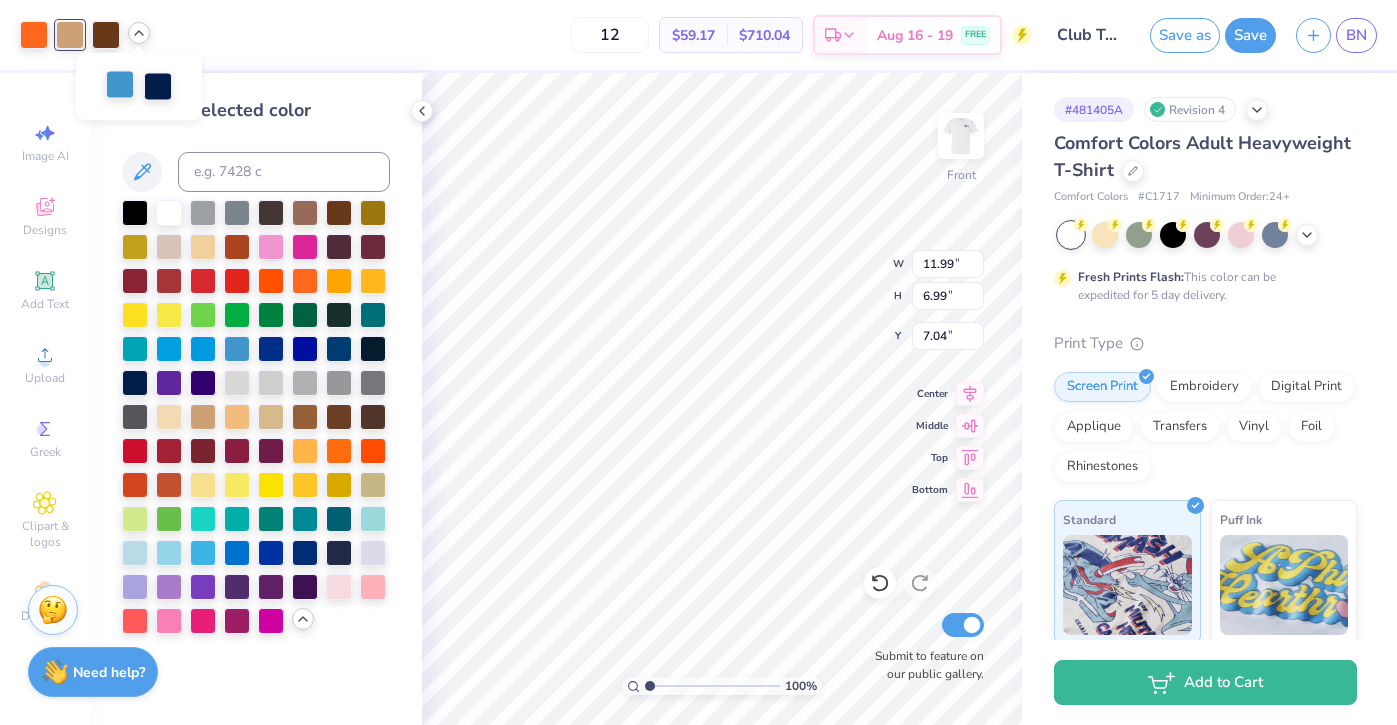 click at bounding box center [120, 85] 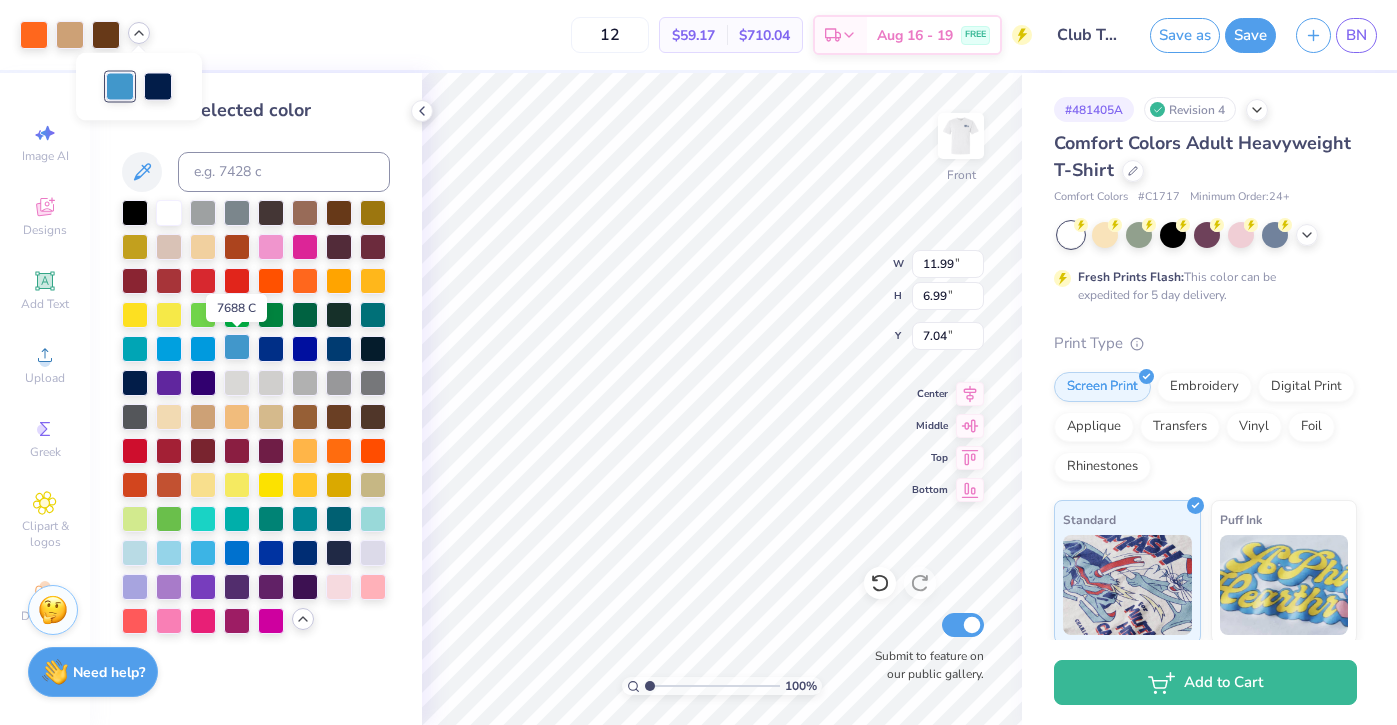 click at bounding box center (237, 347) 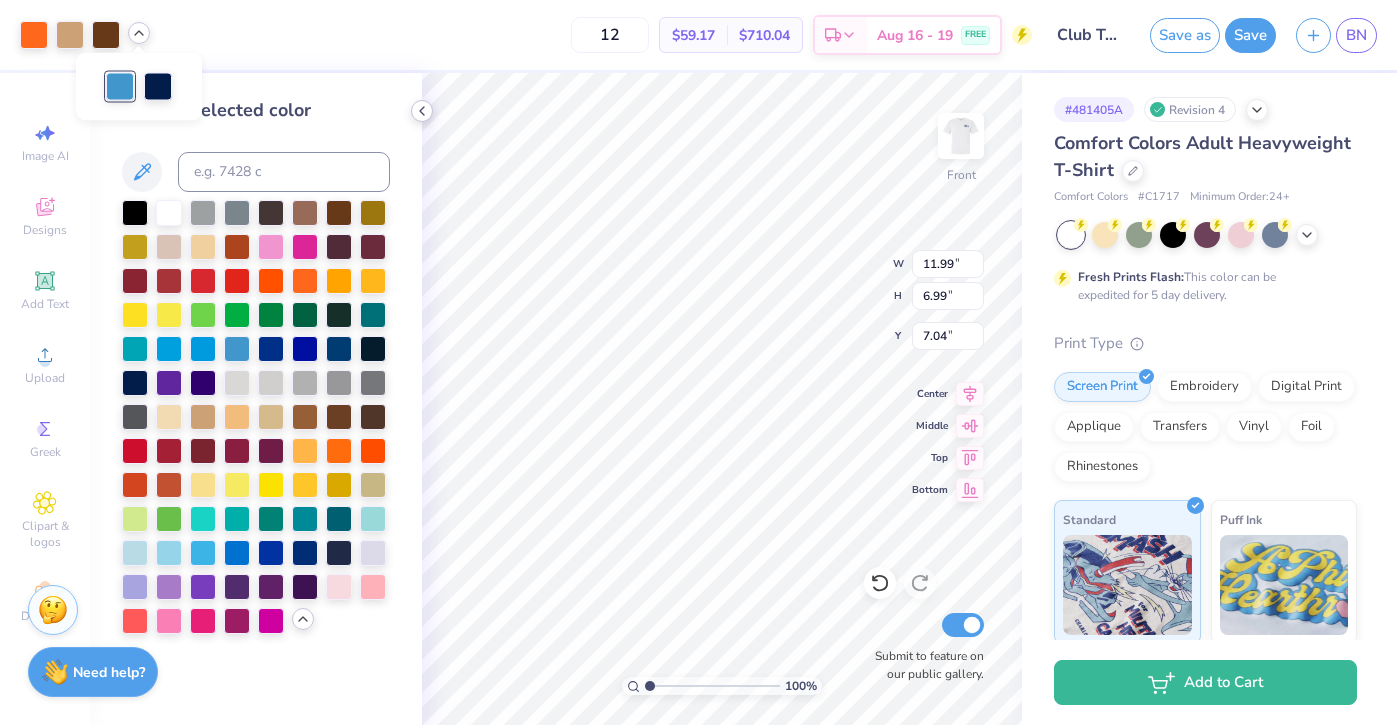 click 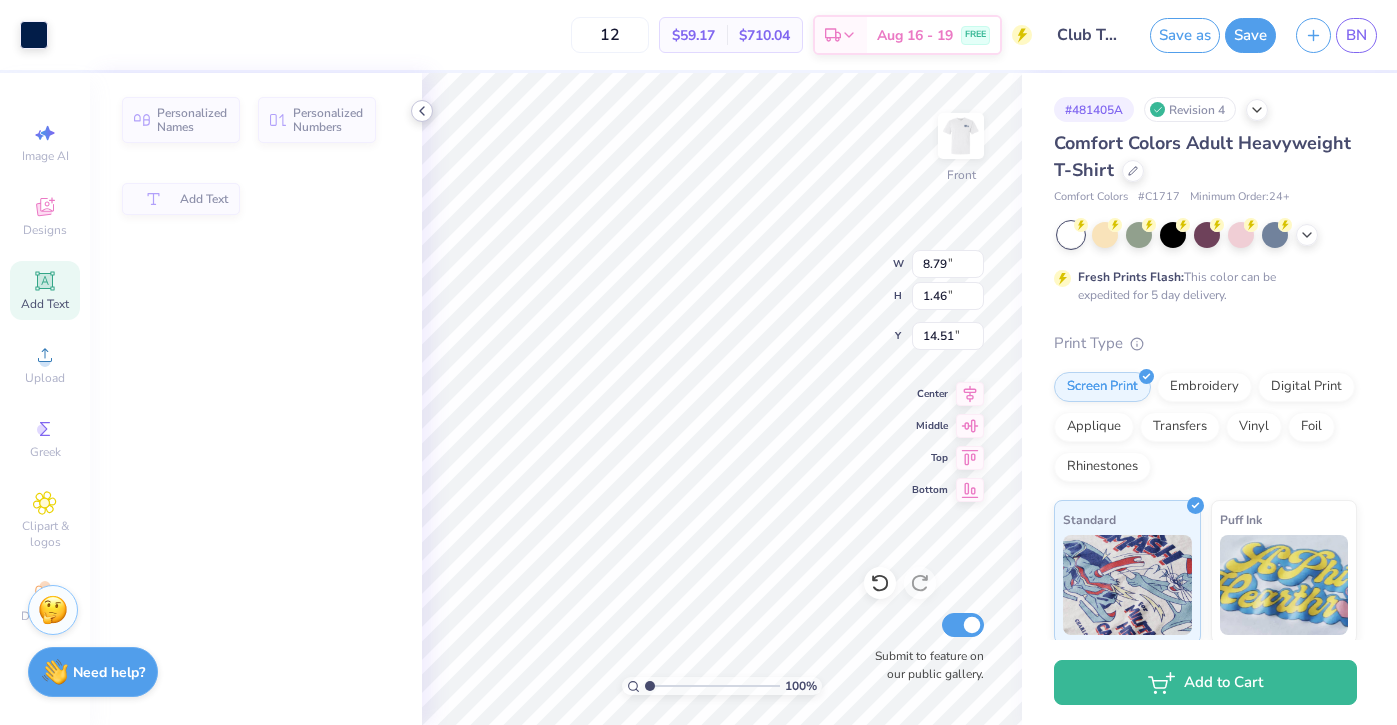 type on "8.79" 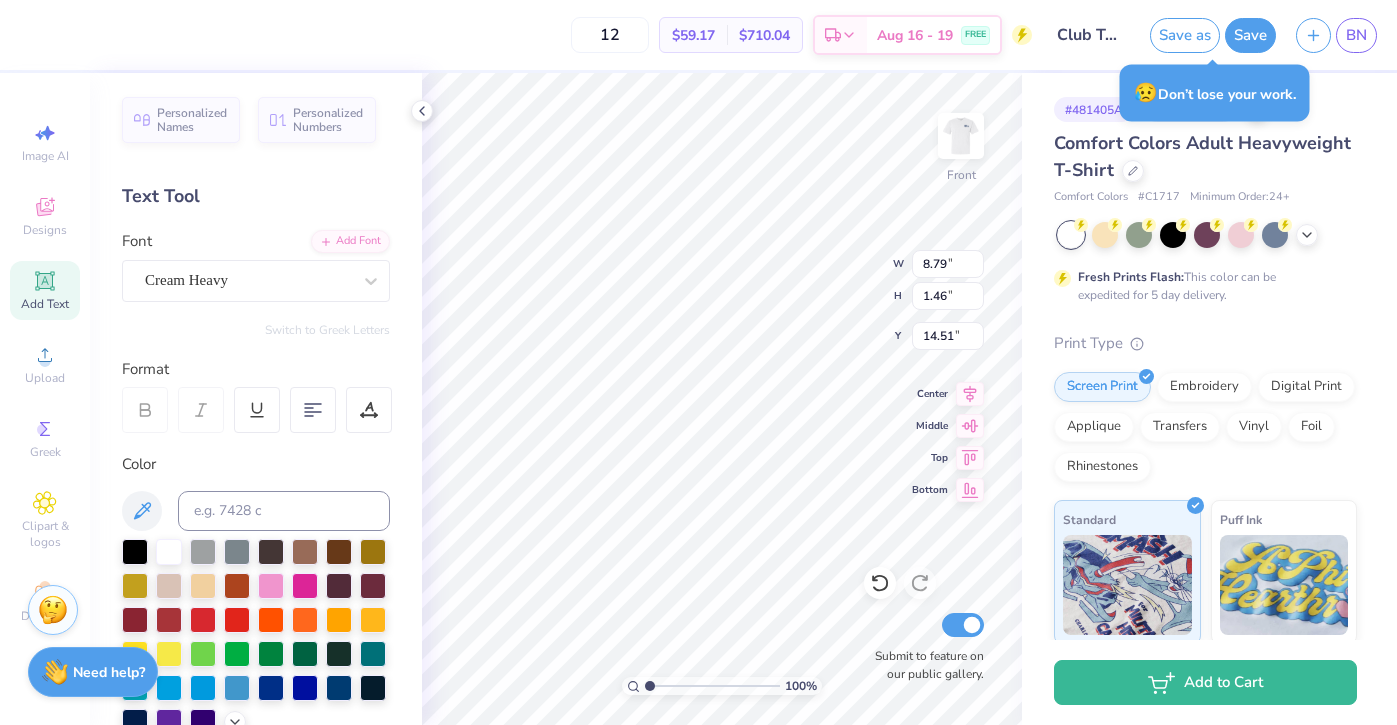 scroll, scrollTop: 437, scrollLeft: 0, axis: vertical 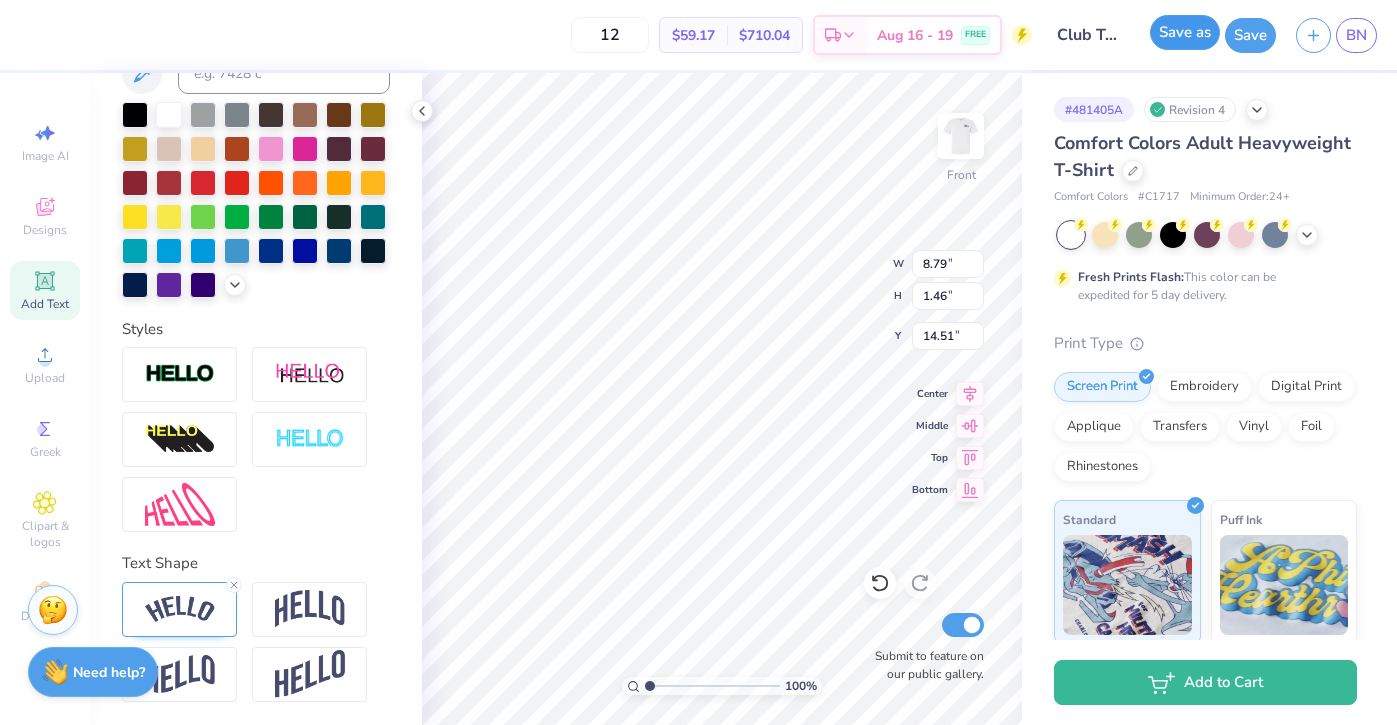 click on "Save as" at bounding box center (1185, 32) 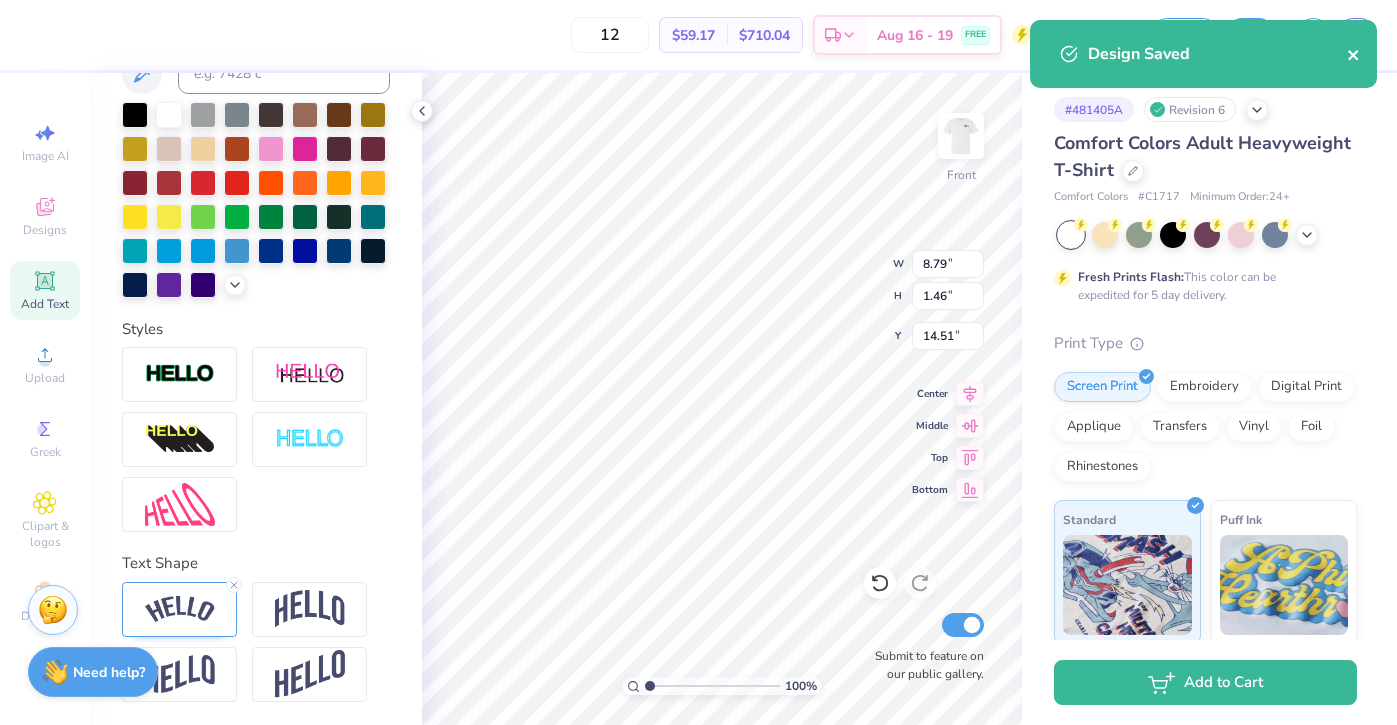 click 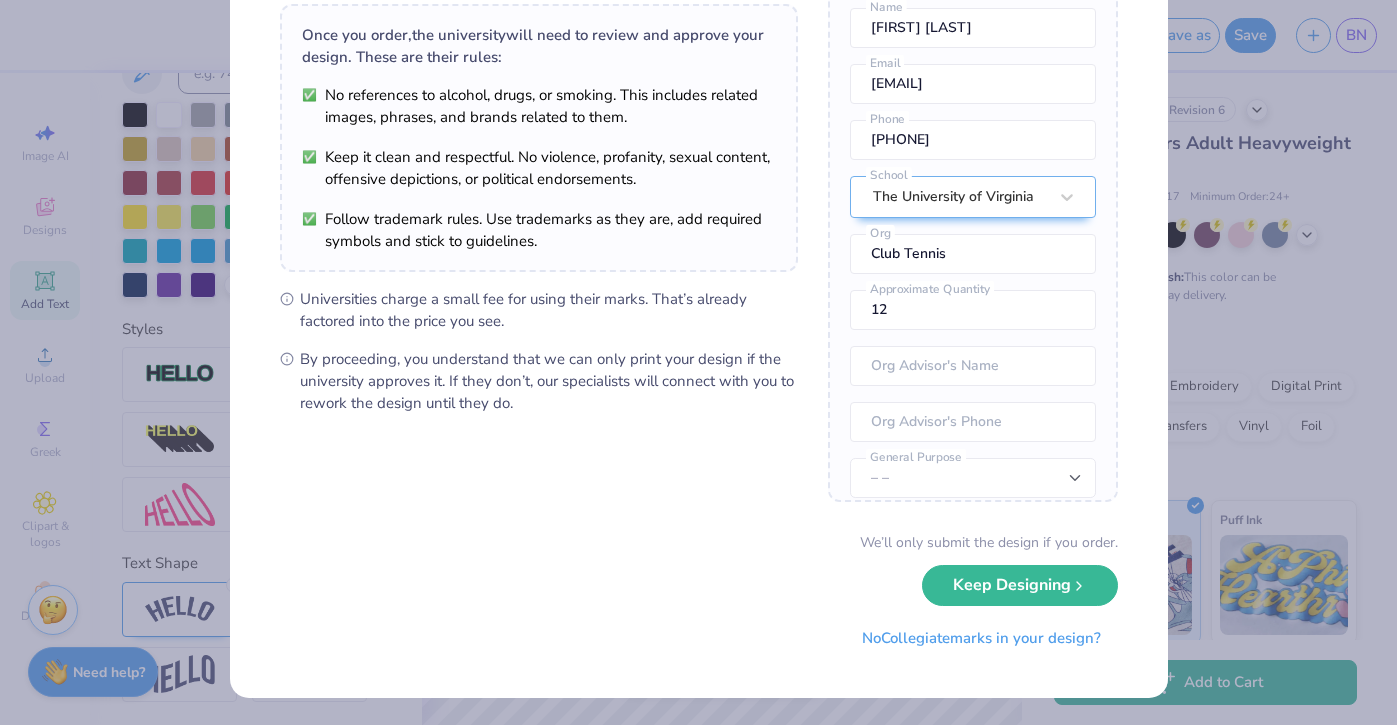 scroll, scrollTop: 0, scrollLeft: 0, axis: both 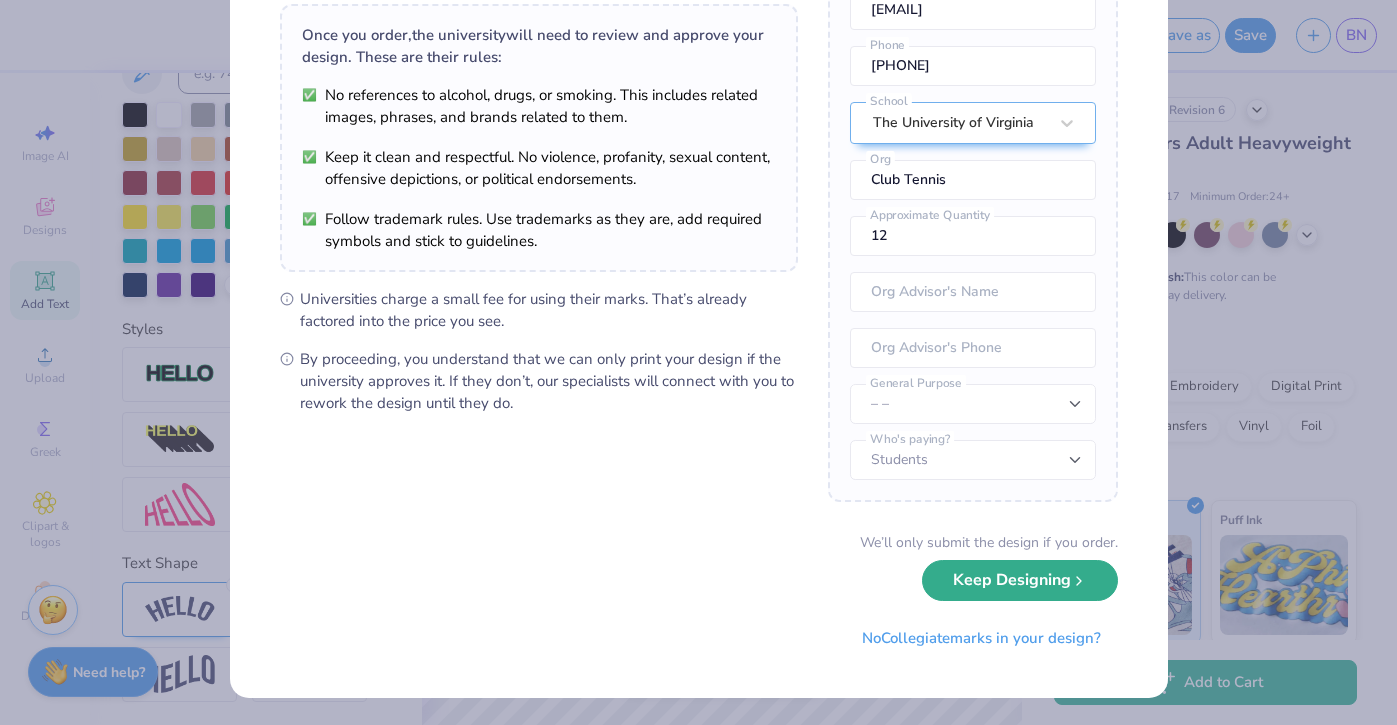 click on "Keep Designing" at bounding box center [1020, 580] 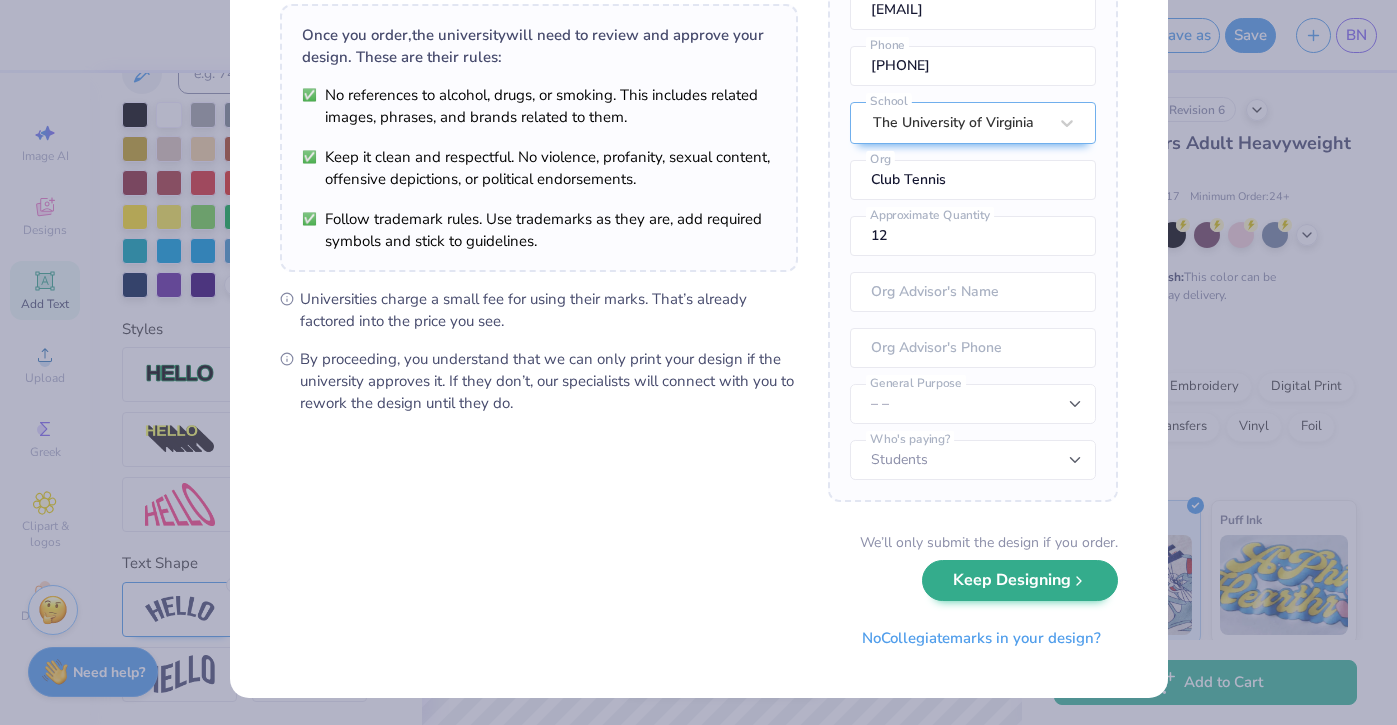 scroll, scrollTop: 0, scrollLeft: 0, axis: both 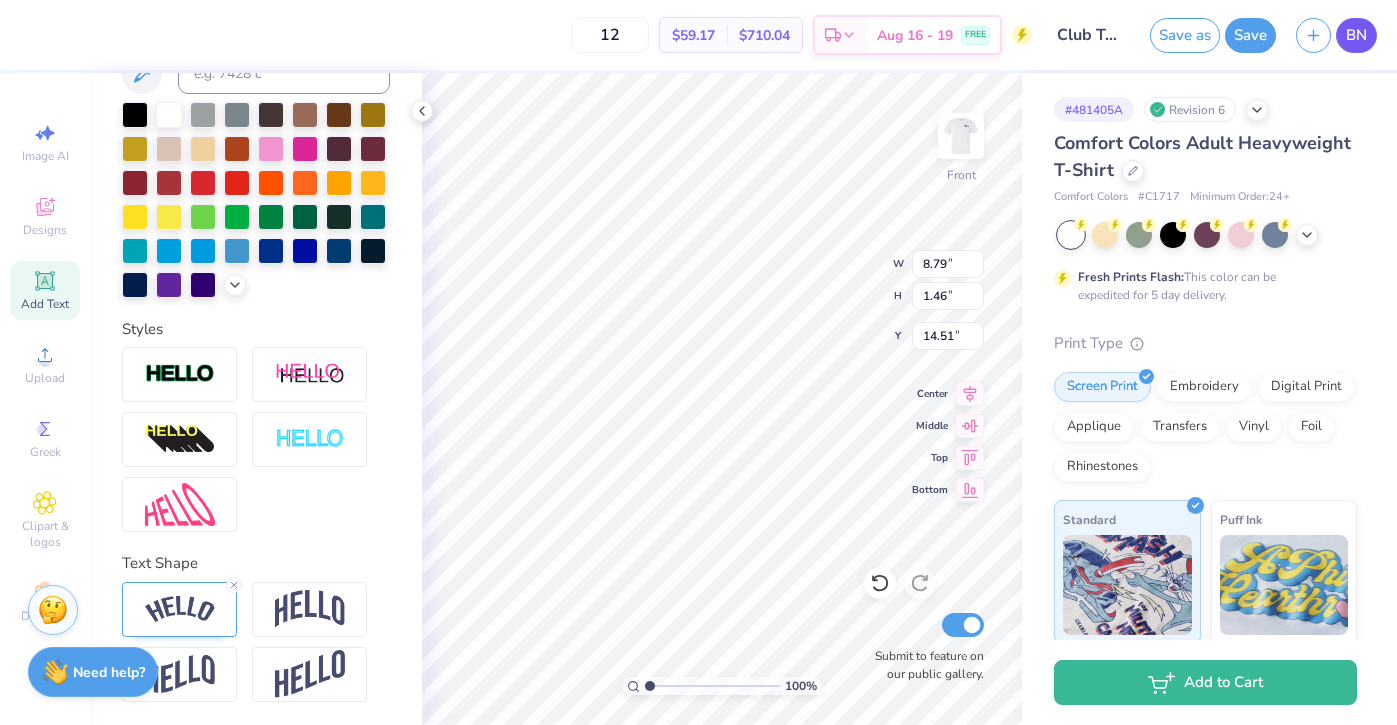 click on "BN" at bounding box center [1356, 35] 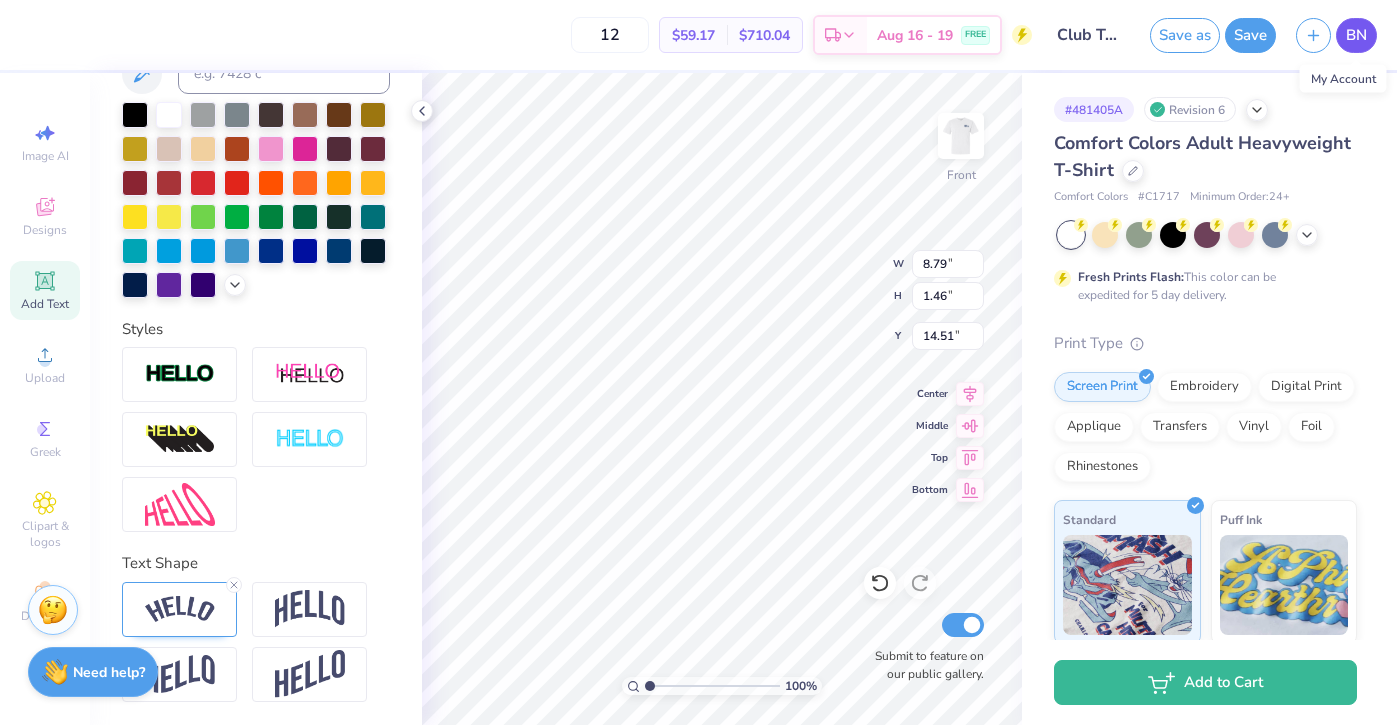 click on "BN" at bounding box center [1356, 35] 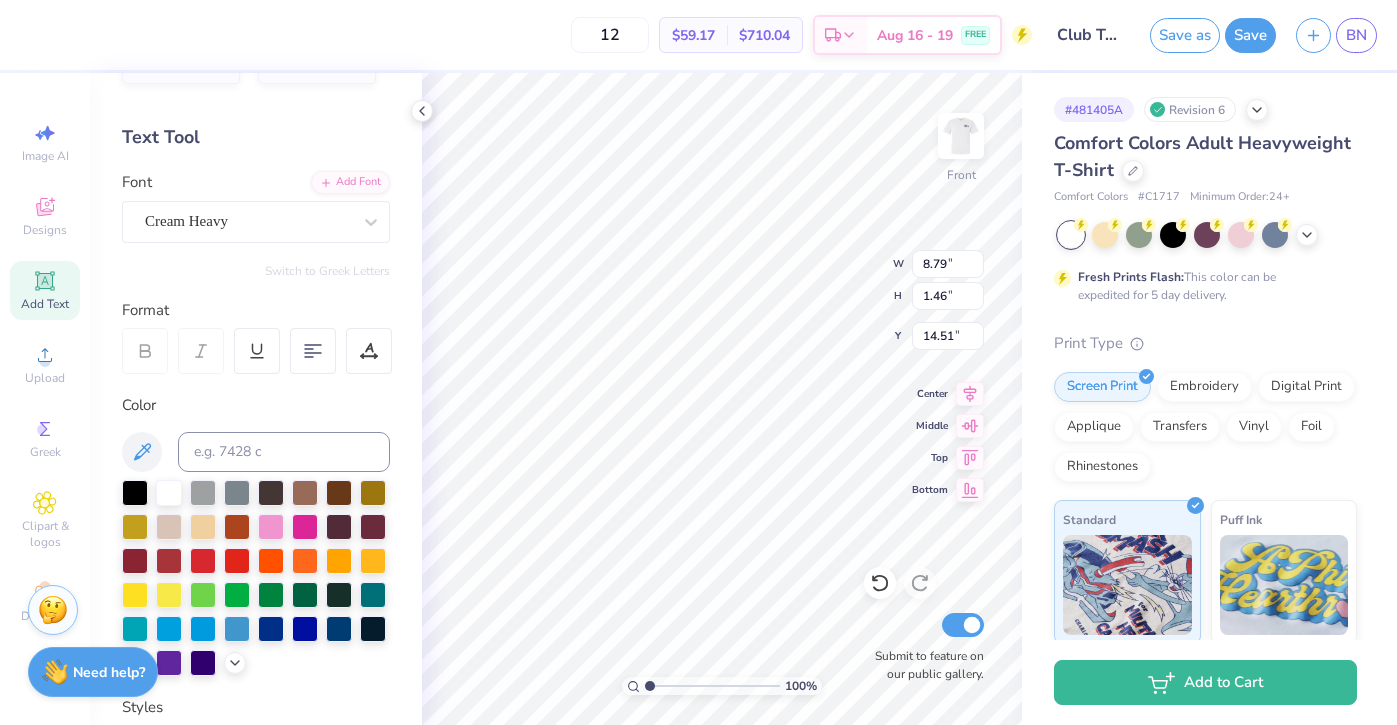 scroll, scrollTop: 0, scrollLeft: 0, axis: both 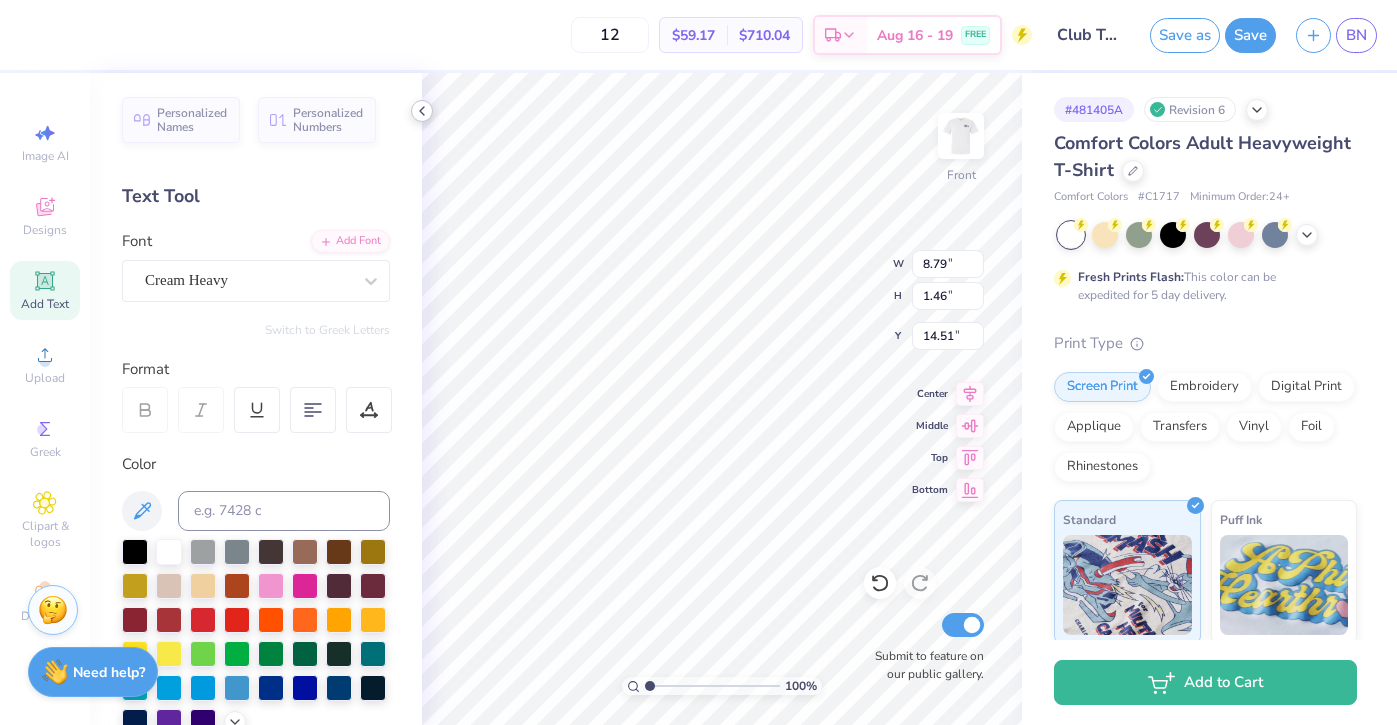 click 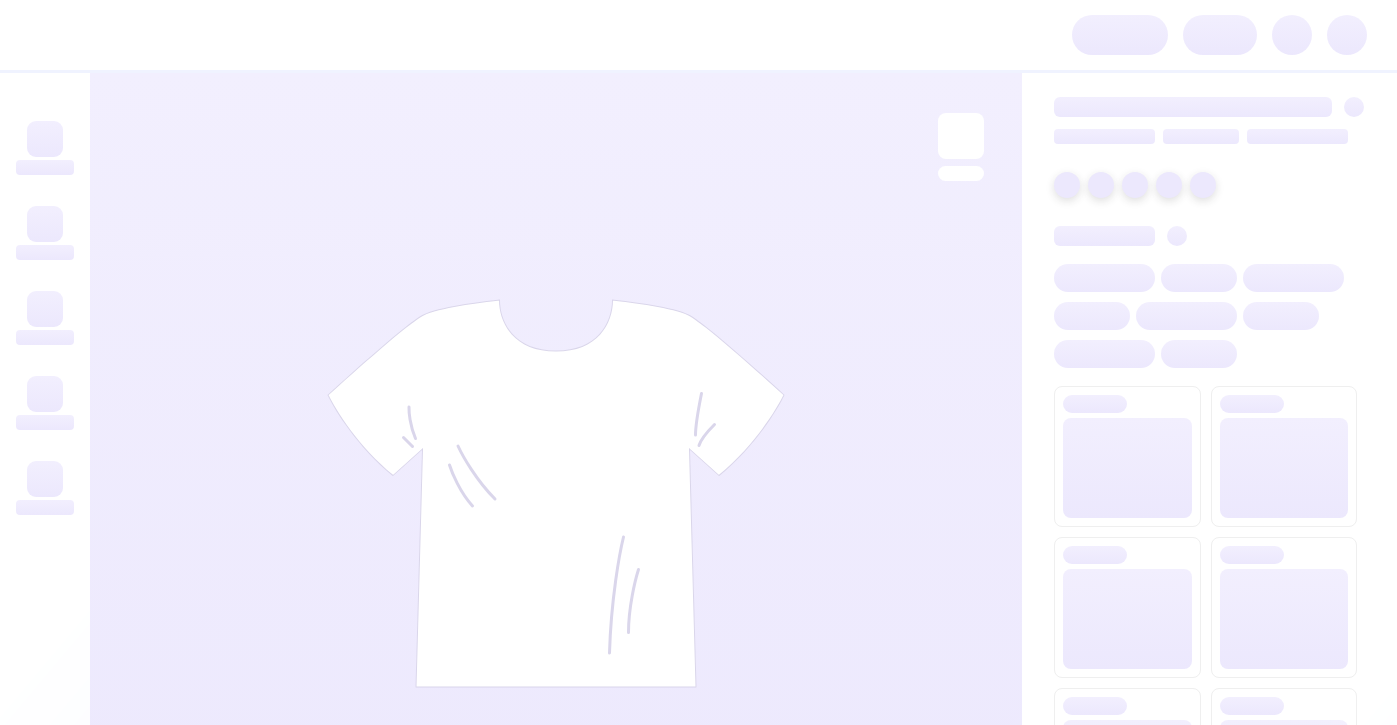 scroll, scrollTop: 0, scrollLeft: 0, axis: both 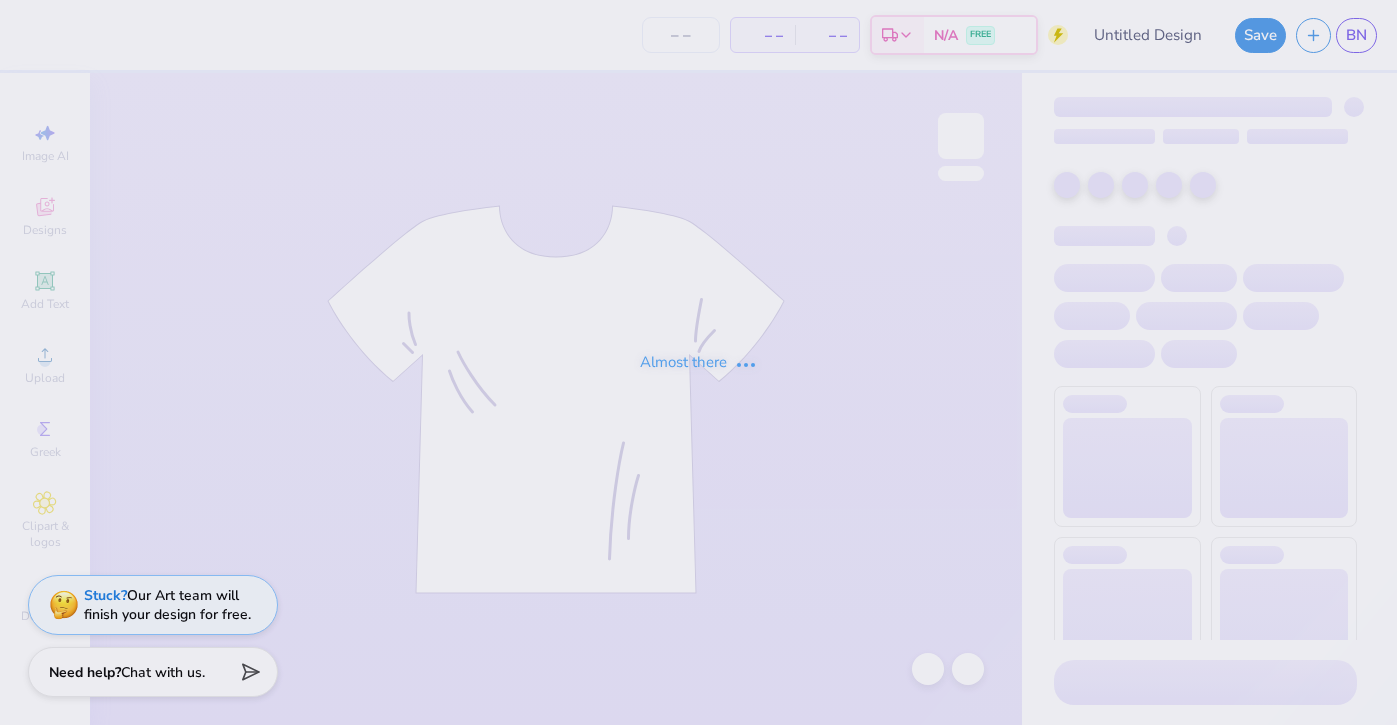 type on "Club Tennis T-Shirt" 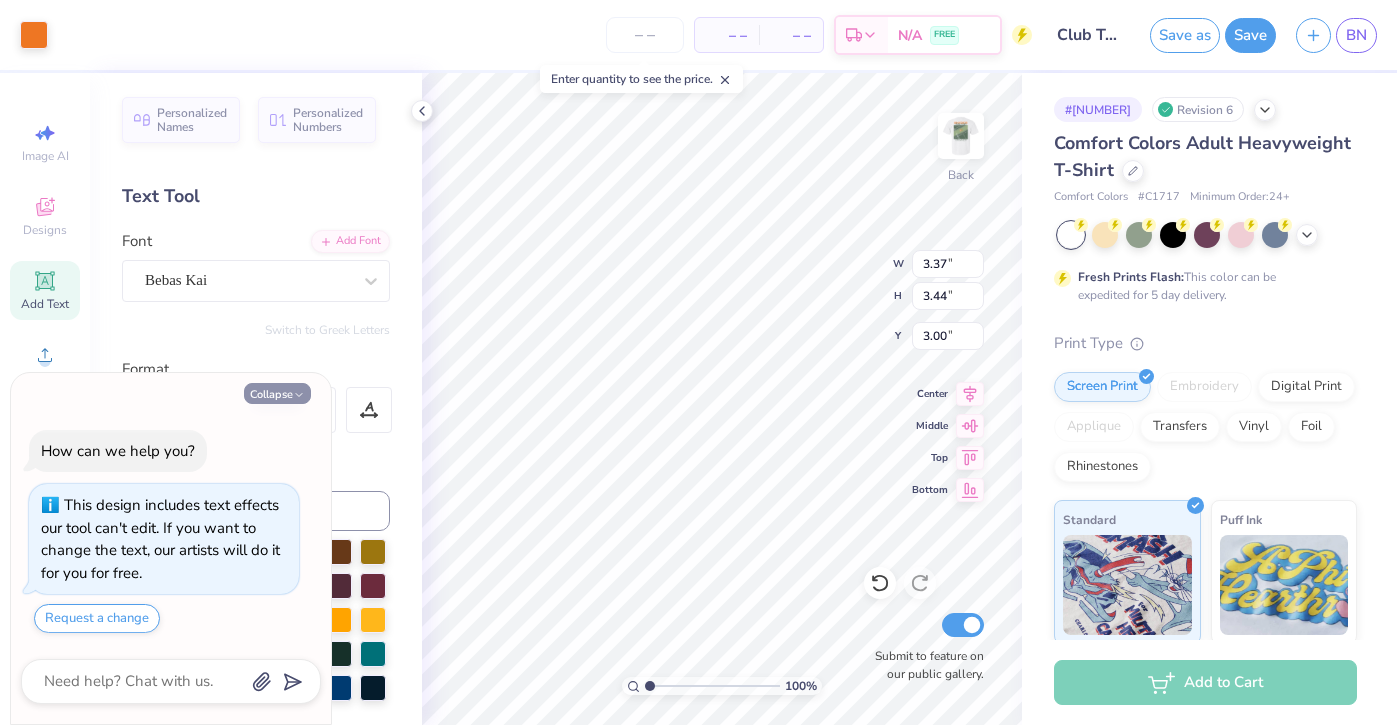 click 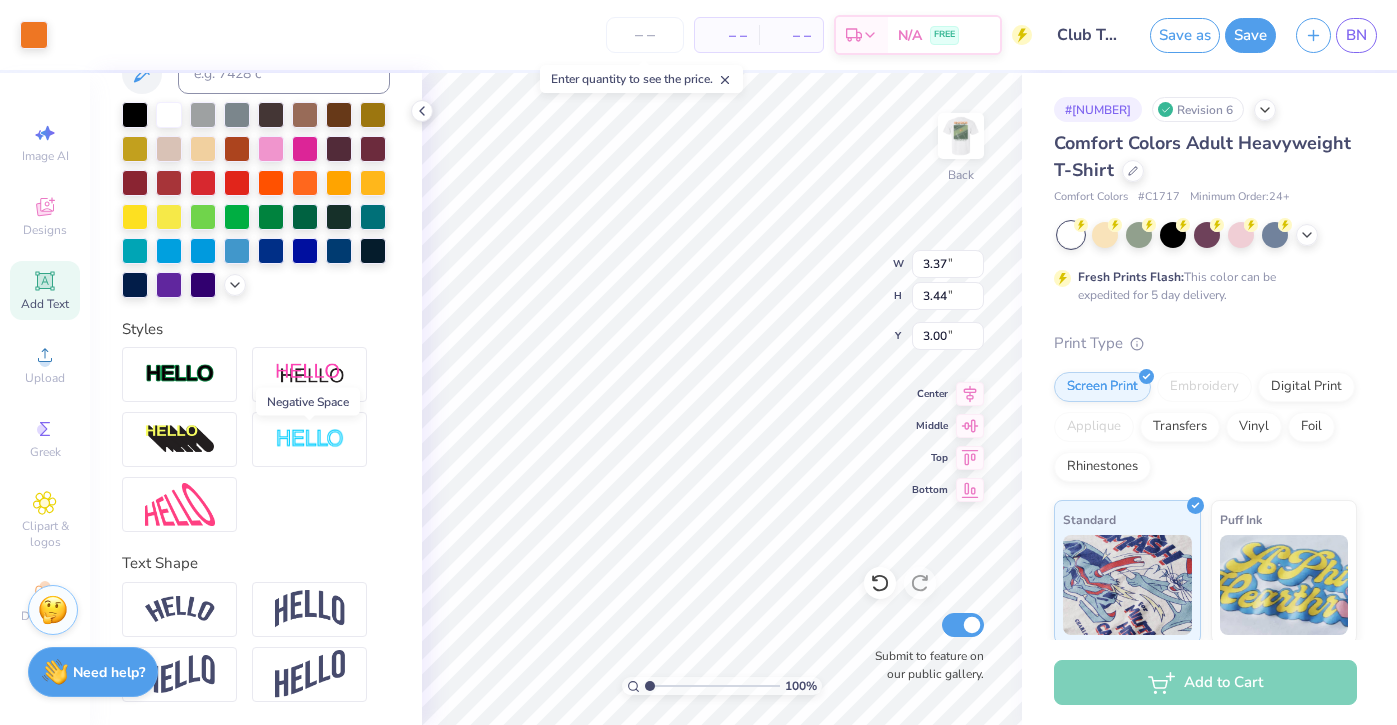 scroll, scrollTop: 0, scrollLeft: 0, axis: both 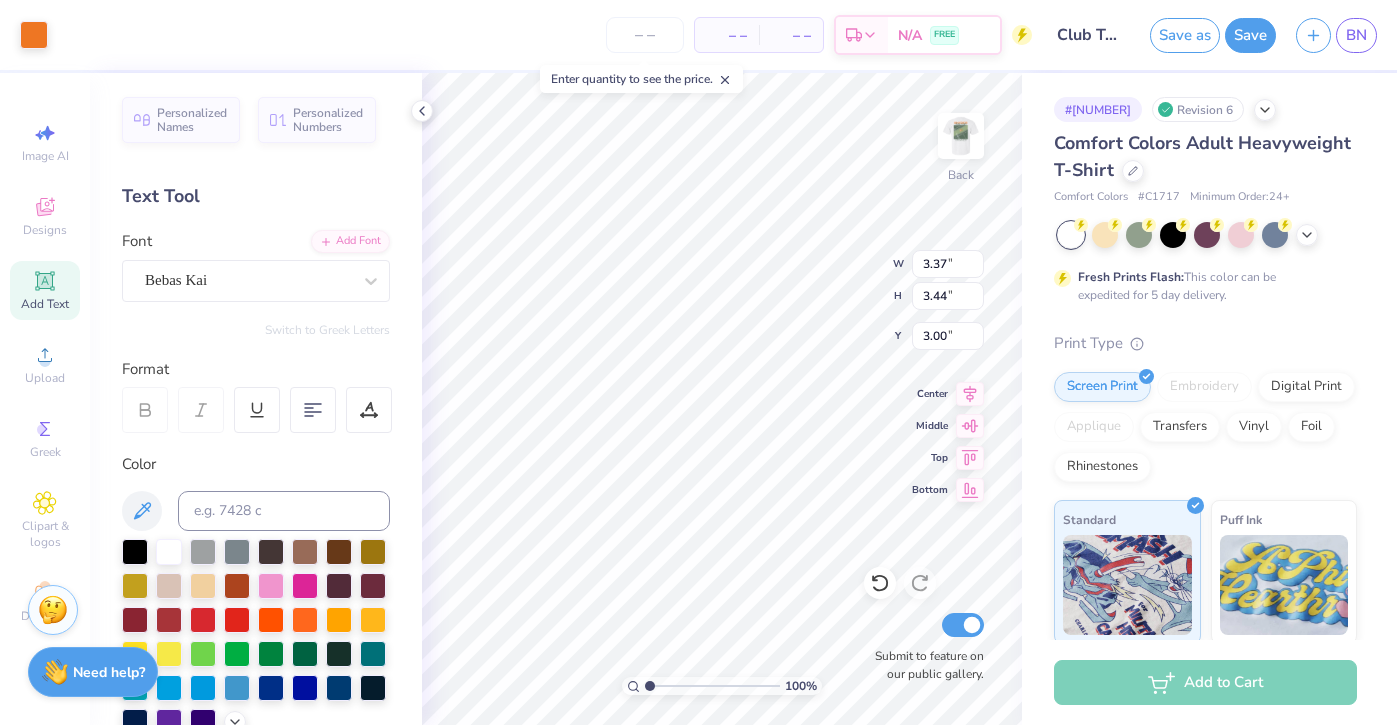 type on "3.46" 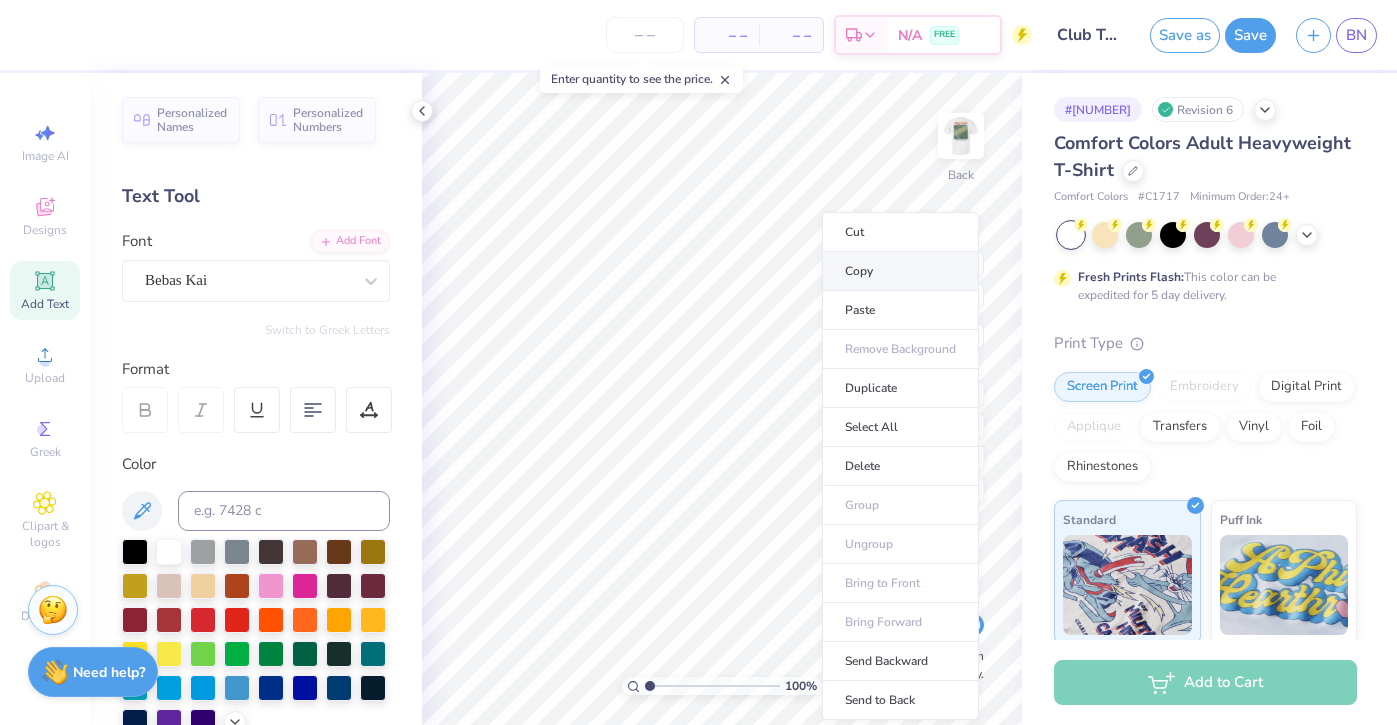 type on "3.37" 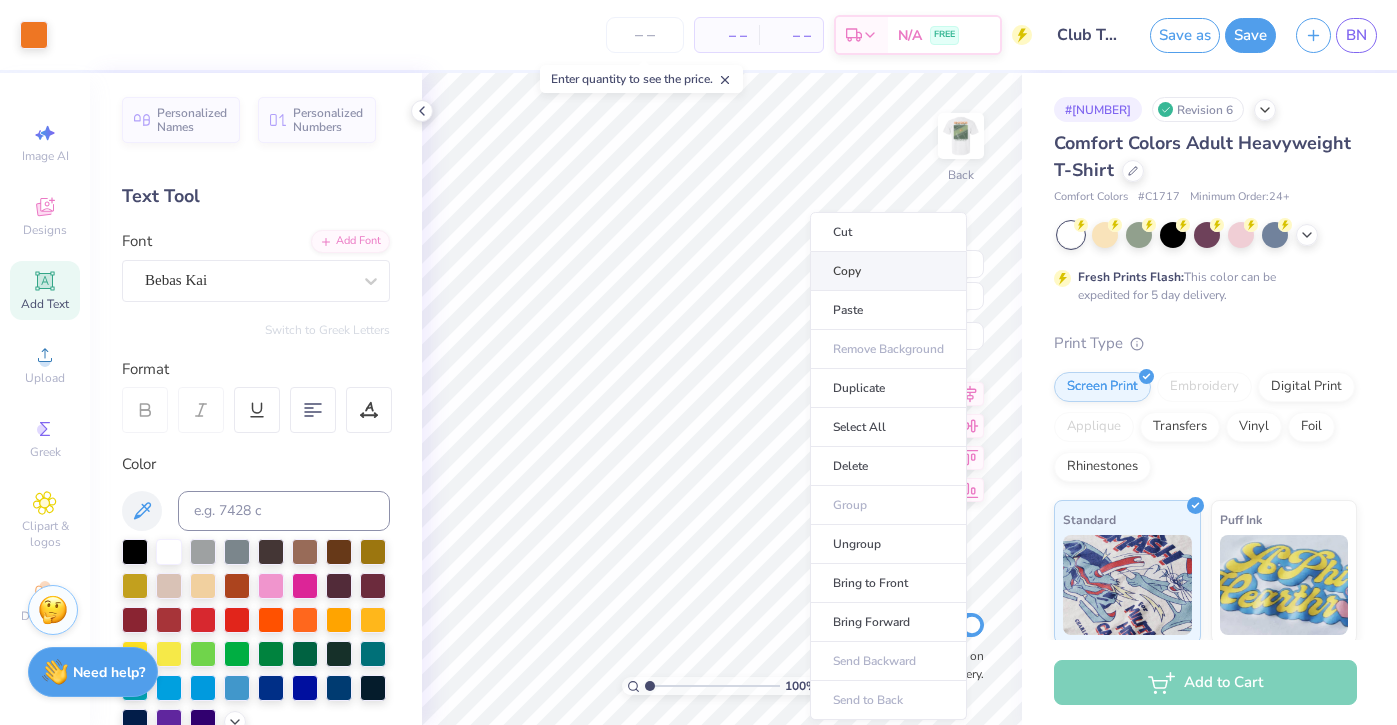 click on "Copy" at bounding box center (888, 271) 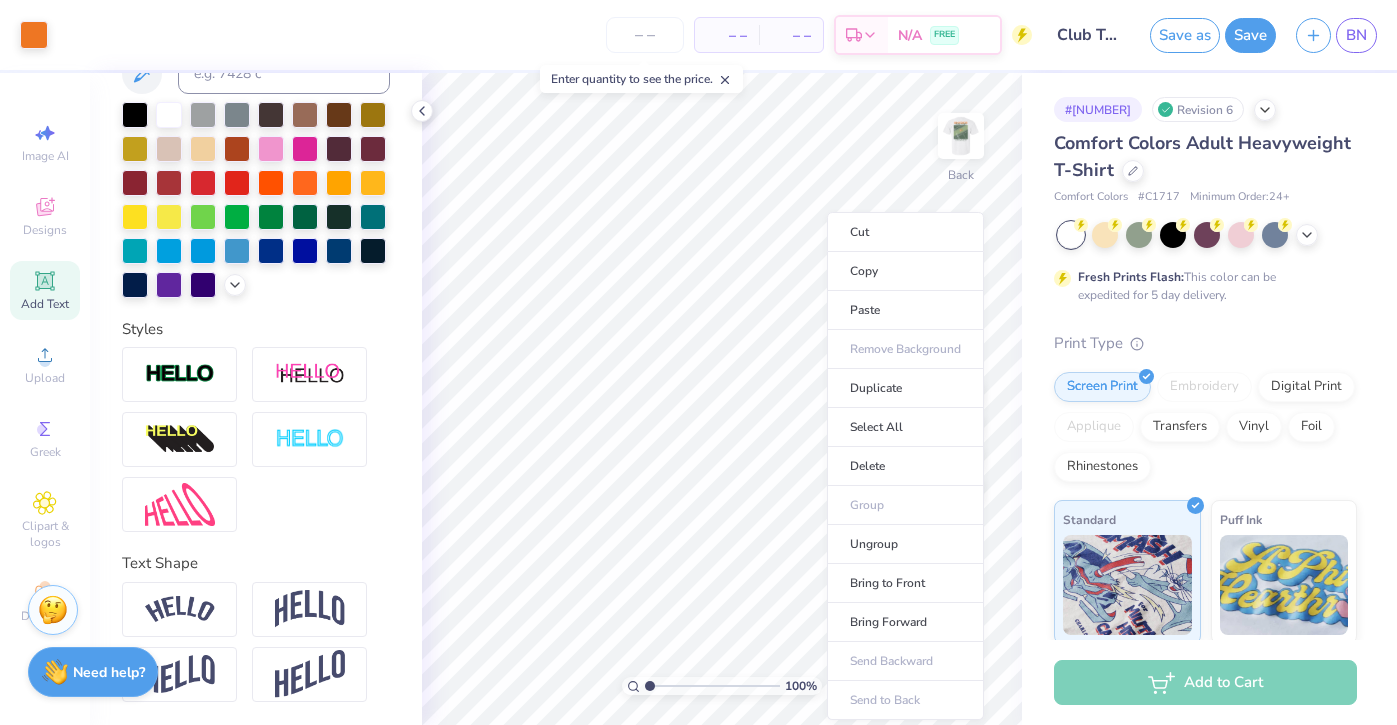 scroll, scrollTop: 0, scrollLeft: 0, axis: both 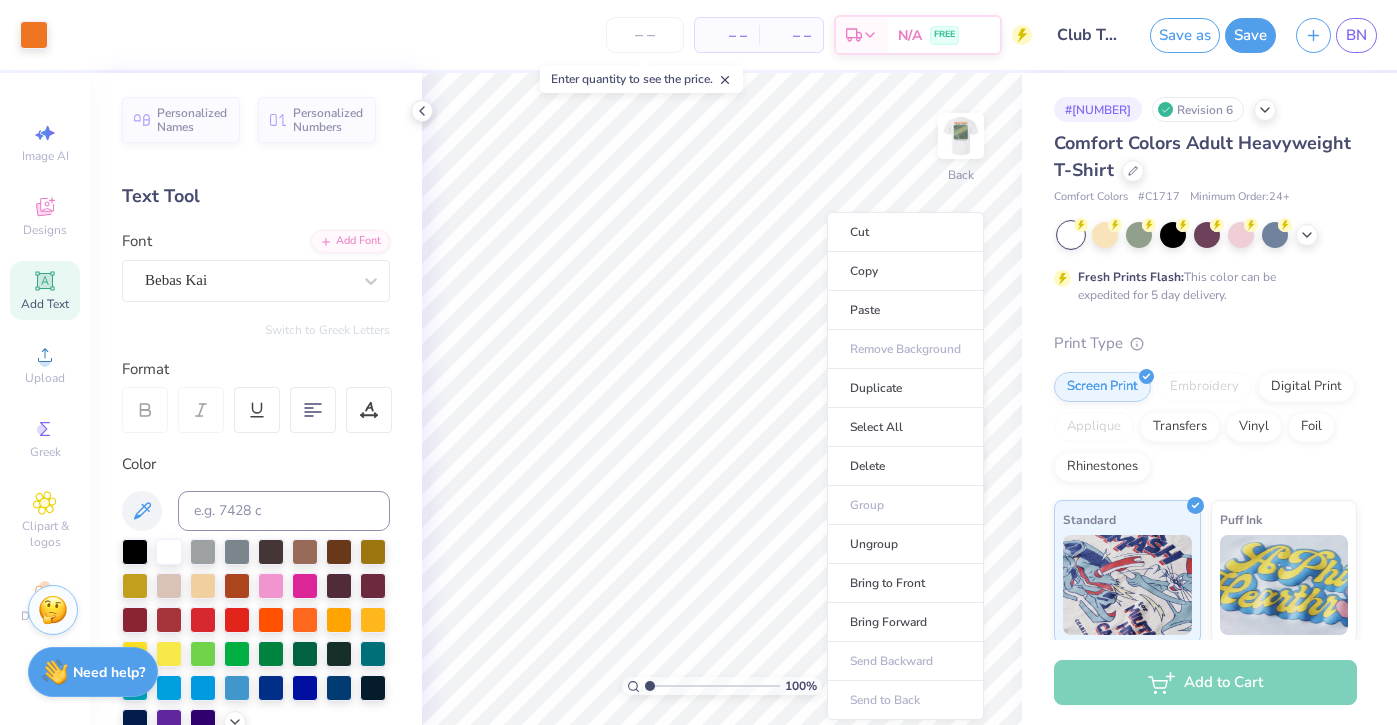 type on "3.46" 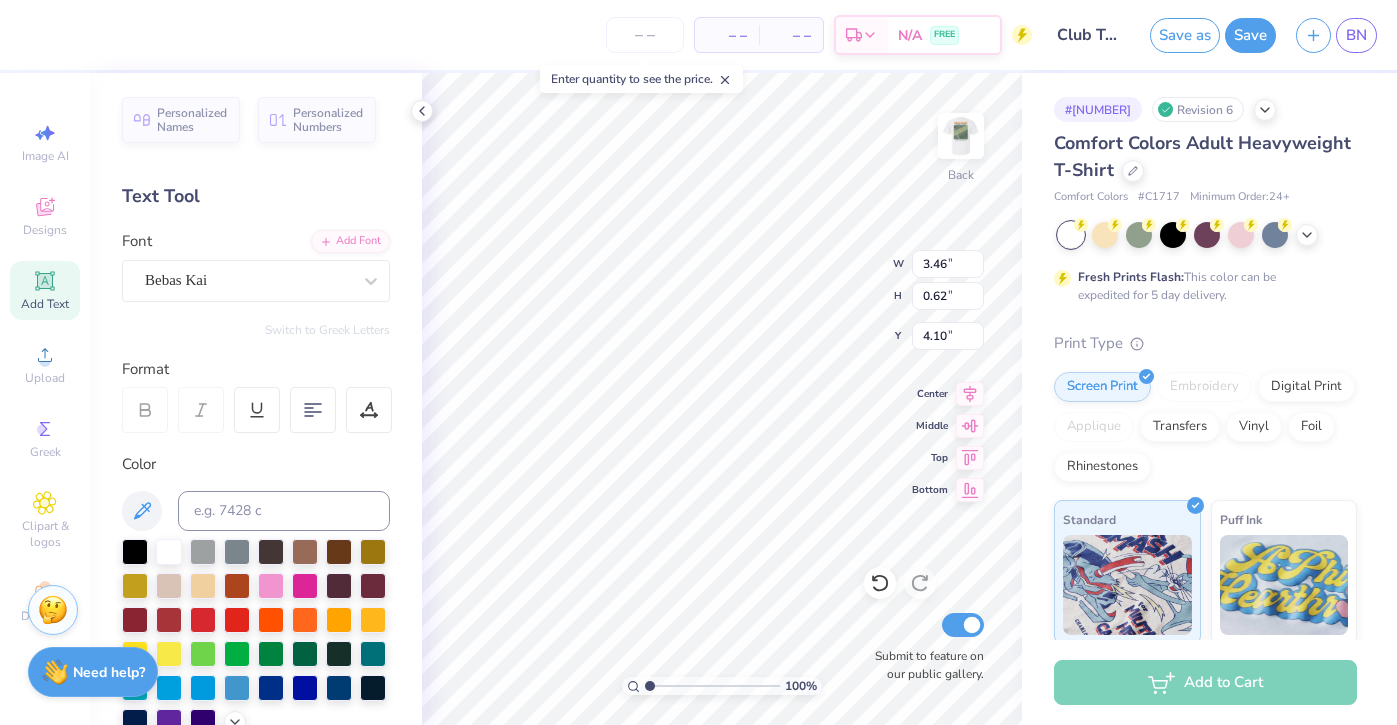 type on "3.37" 